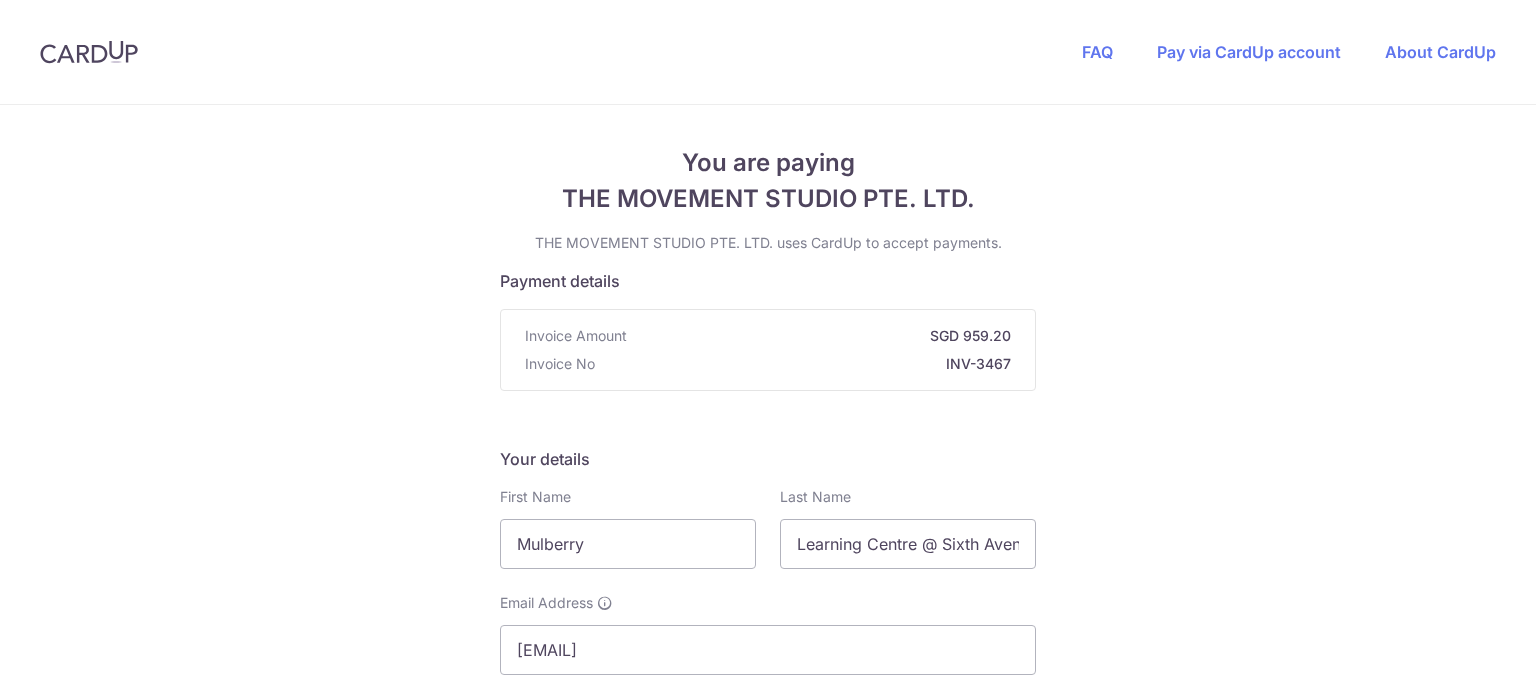 scroll, scrollTop: 0, scrollLeft: 0, axis: both 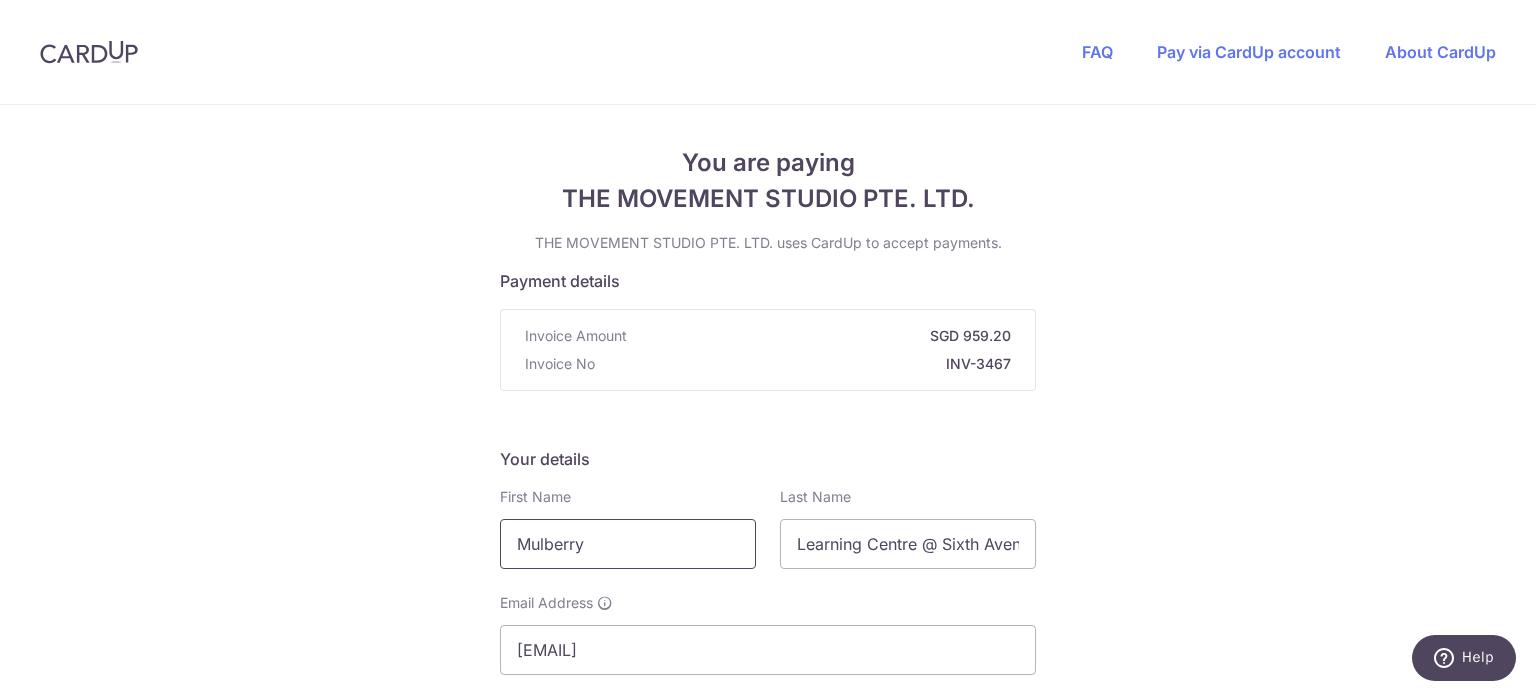 click on "Mulberry" at bounding box center (628, 544) 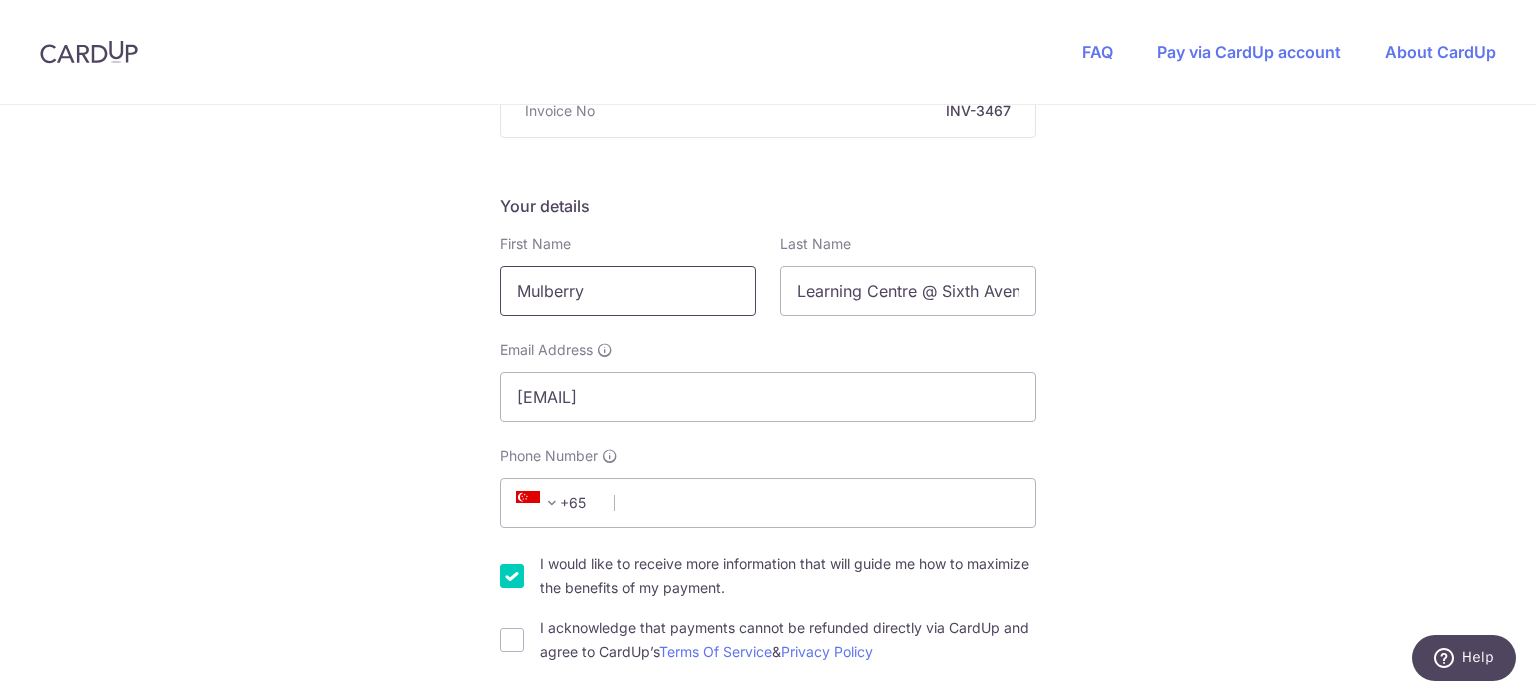 scroll, scrollTop: 278, scrollLeft: 0, axis: vertical 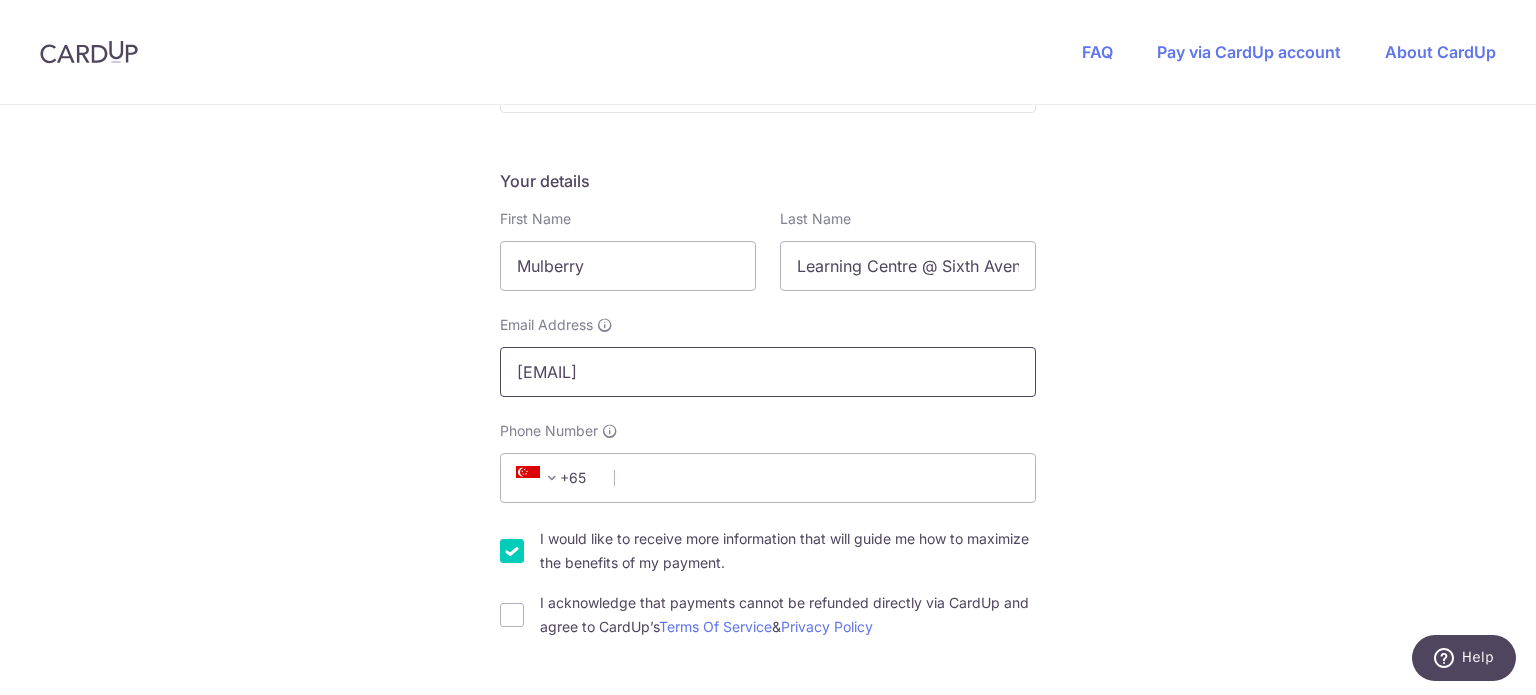 type on "[EMAIL]" 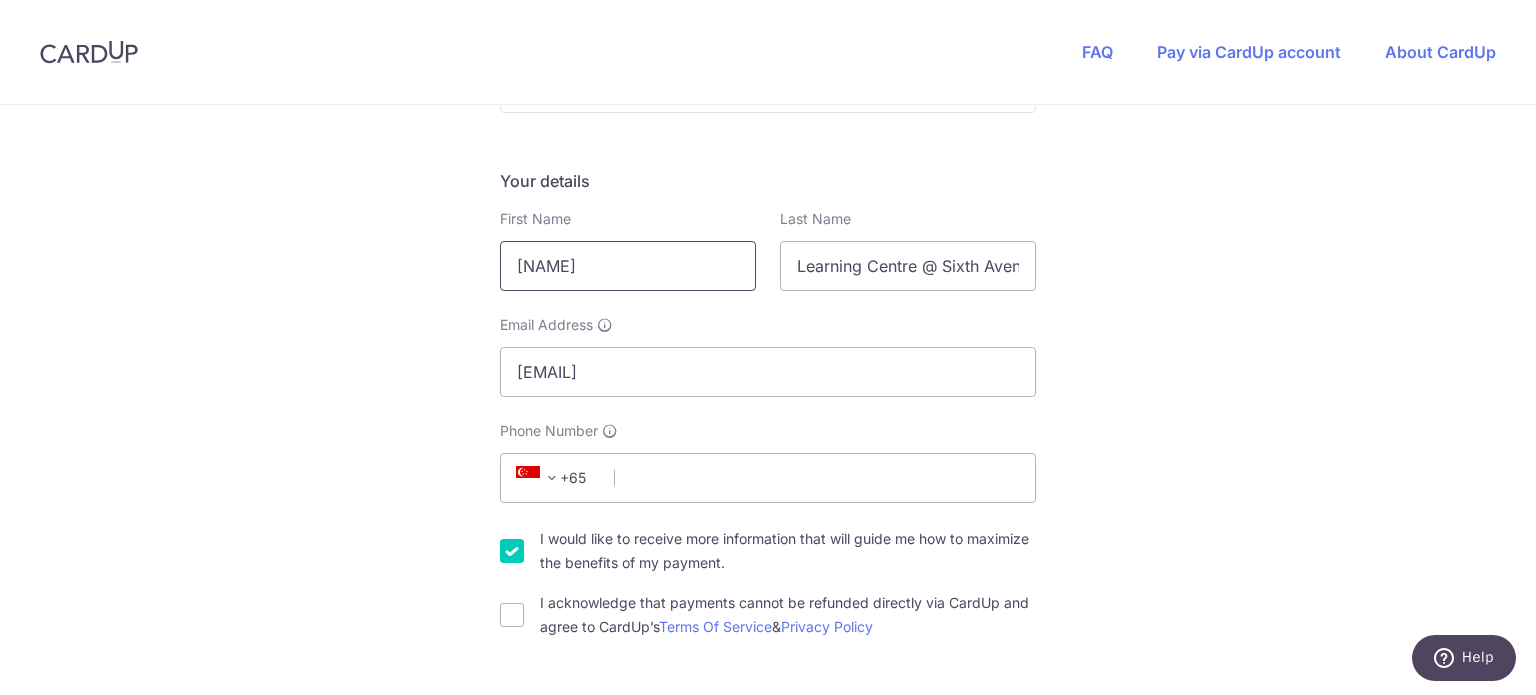 type on "R" 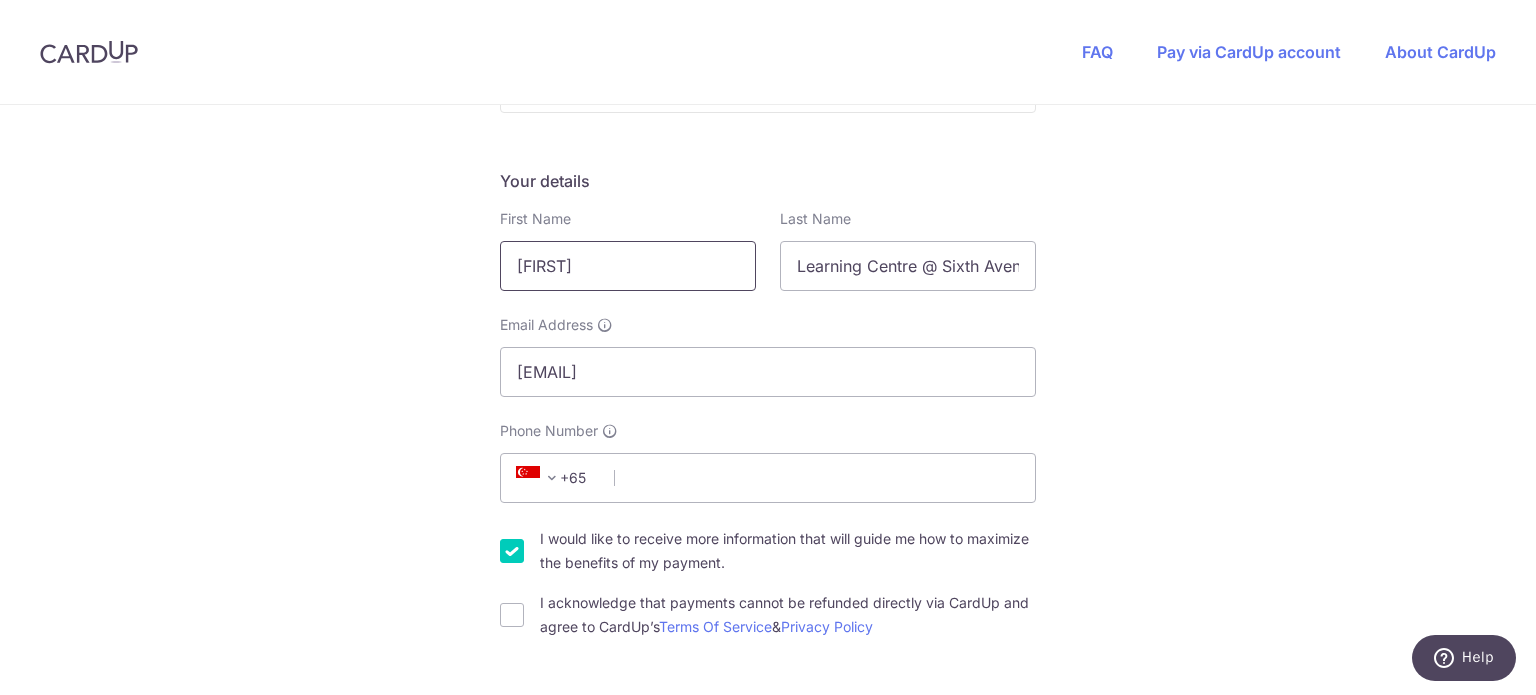 type on "[FIRST]" 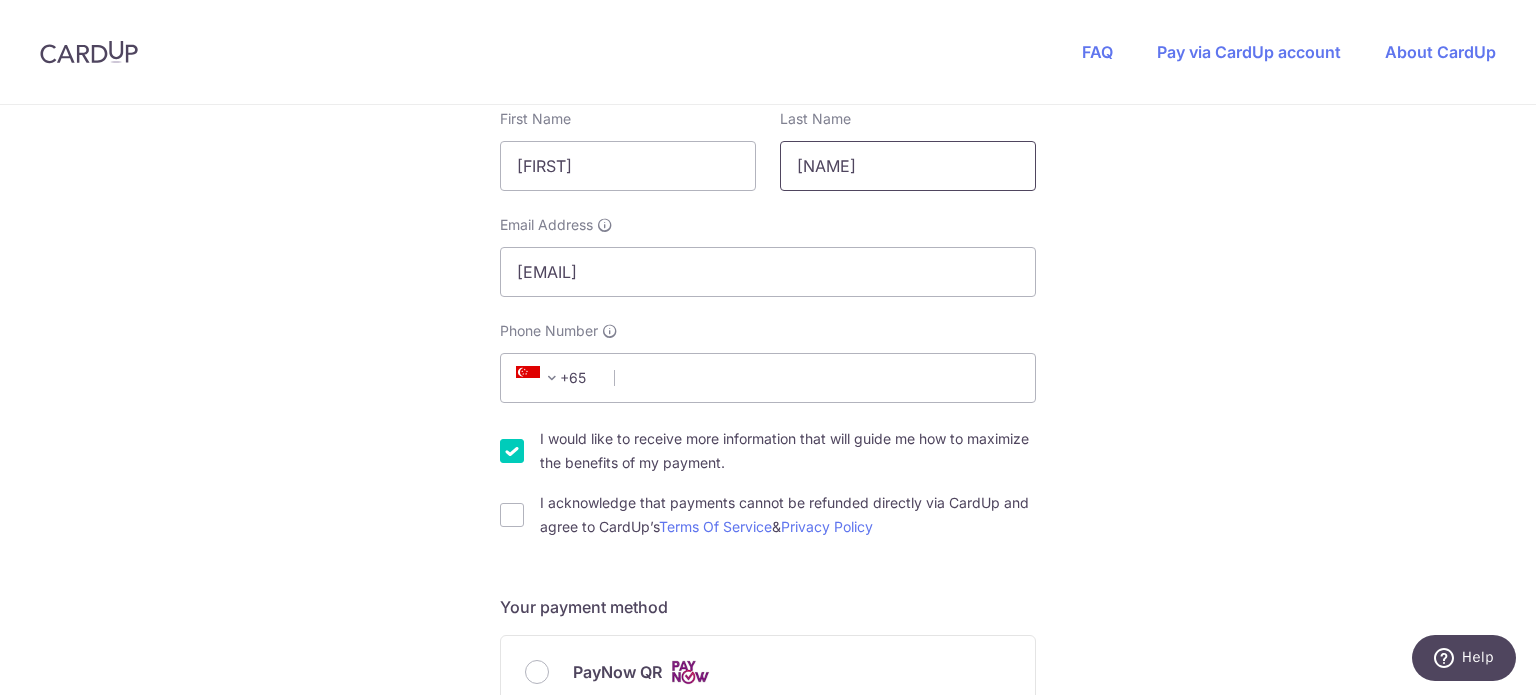 scroll, scrollTop: 510, scrollLeft: 0, axis: vertical 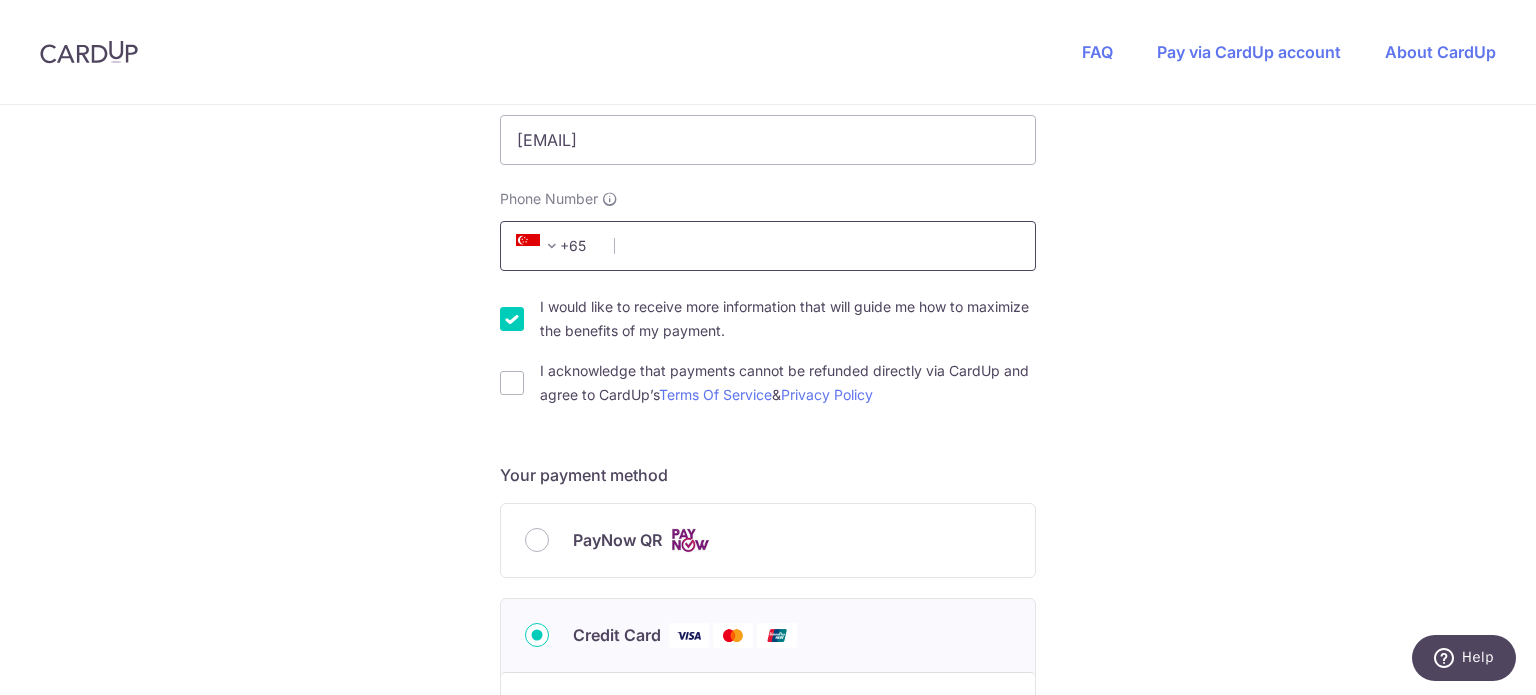 type on "[NAME]" 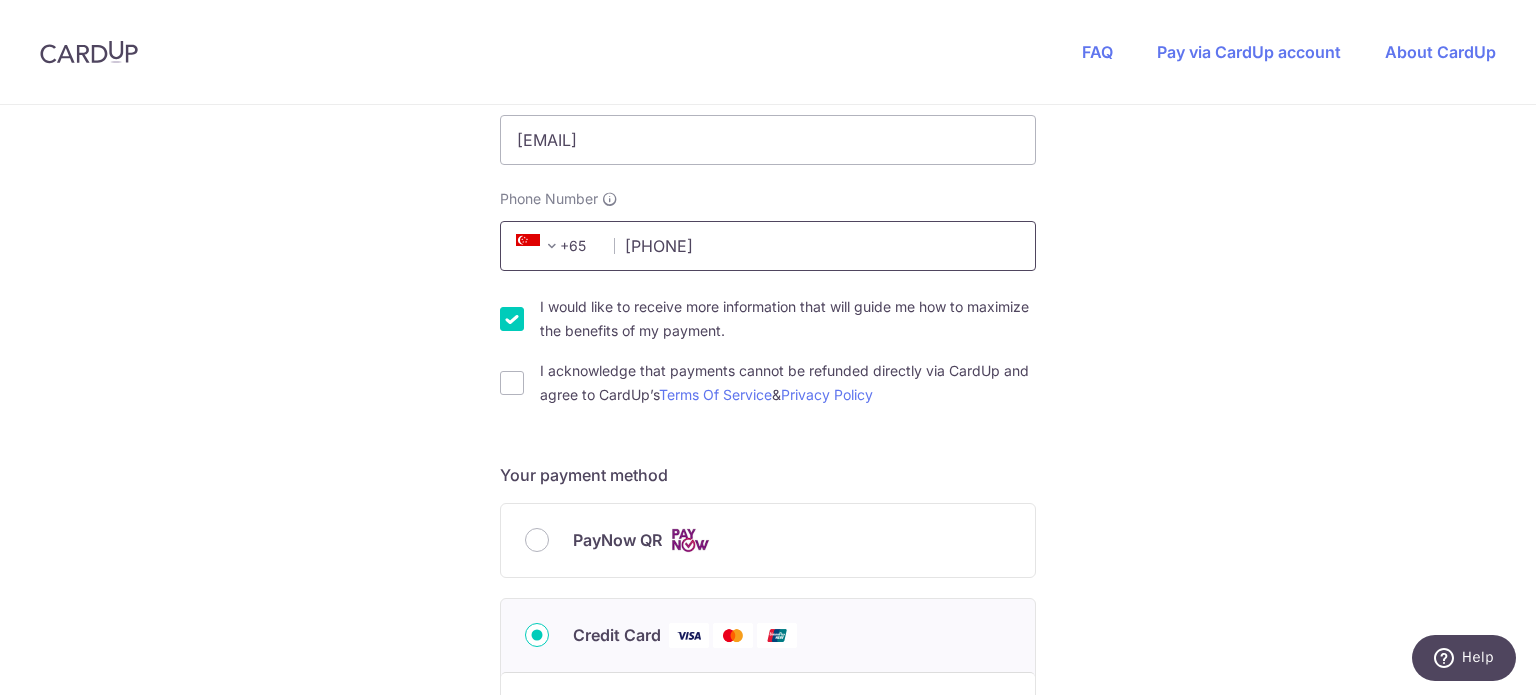 type on "[PHONE]" 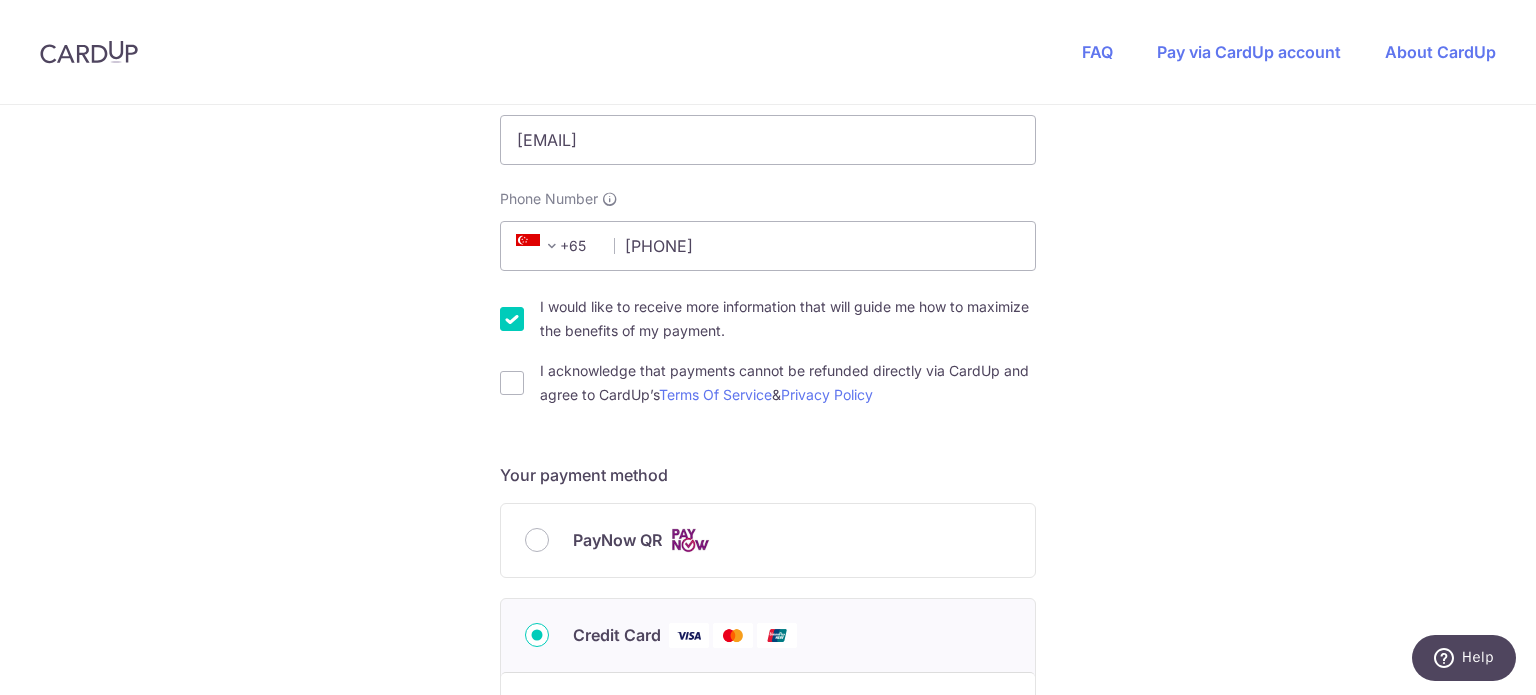 click on "I would like to receive more information that will guide me how to maximize the benefits of my payment." at bounding box center (512, 319) 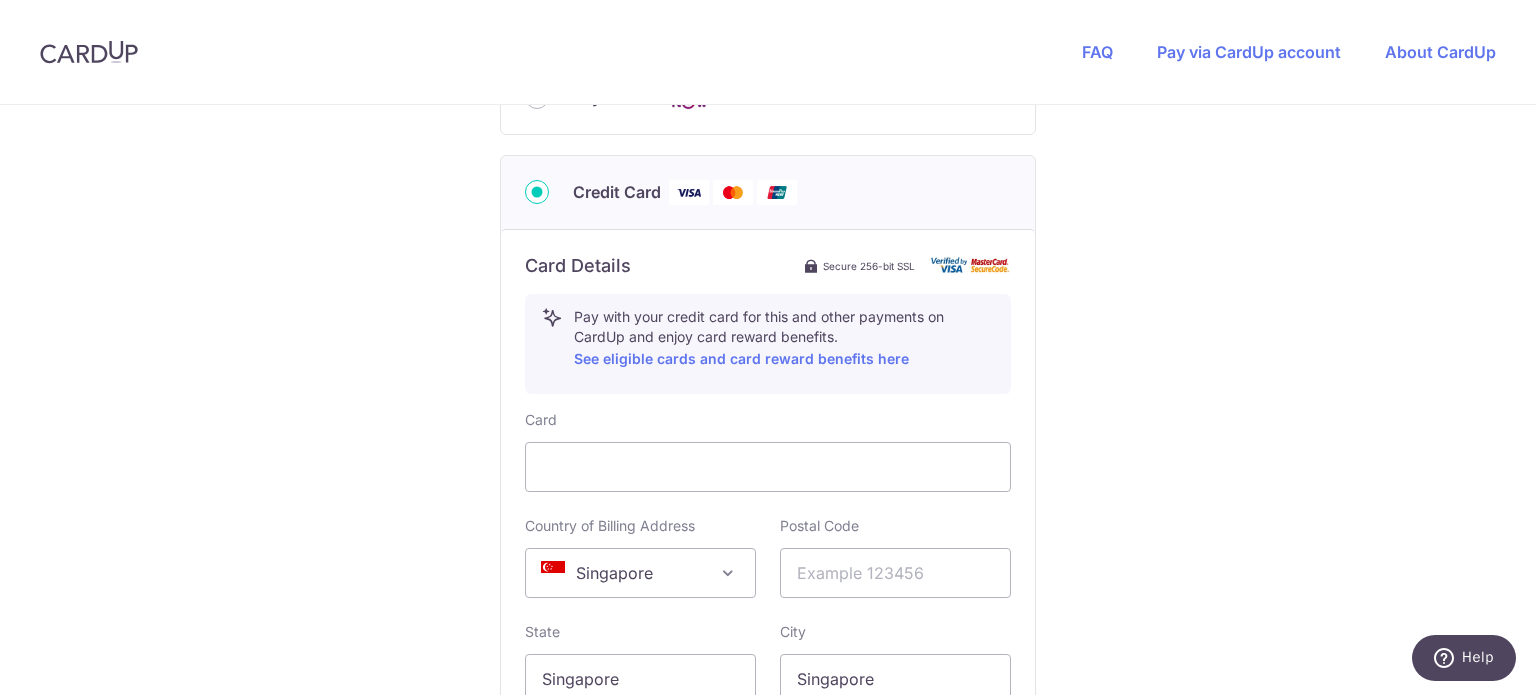 scroll, scrollTop: 969, scrollLeft: 0, axis: vertical 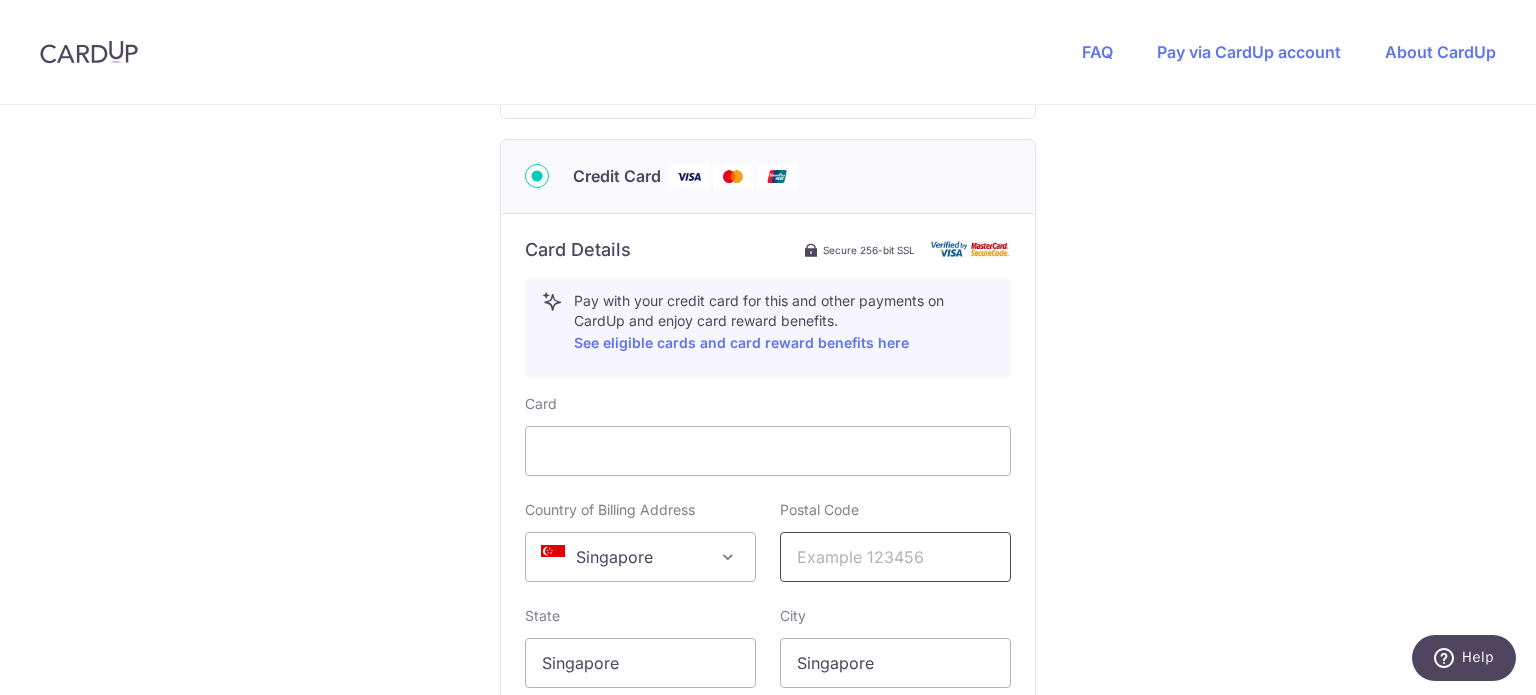 click at bounding box center [895, 557] 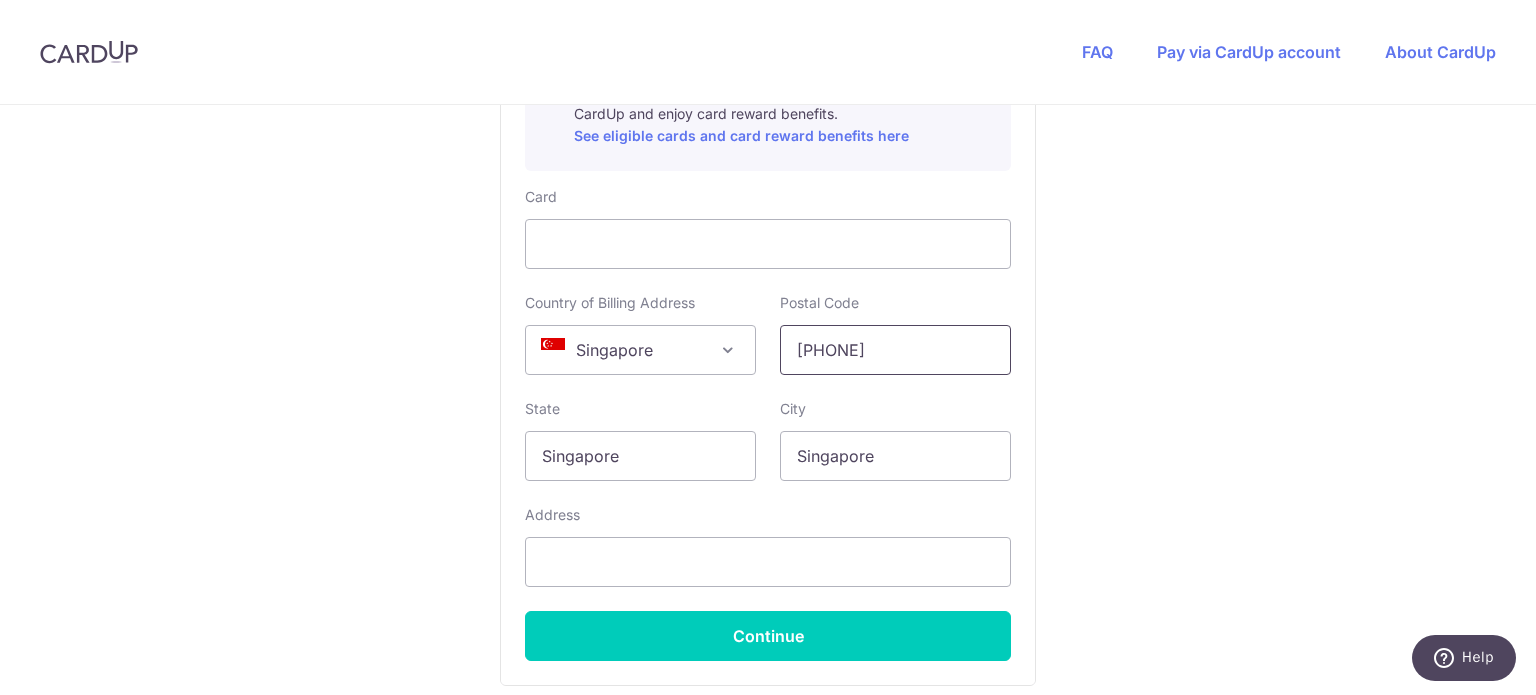 scroll, scrollTop: 1264, scrollLeft: 0, axis: vertical 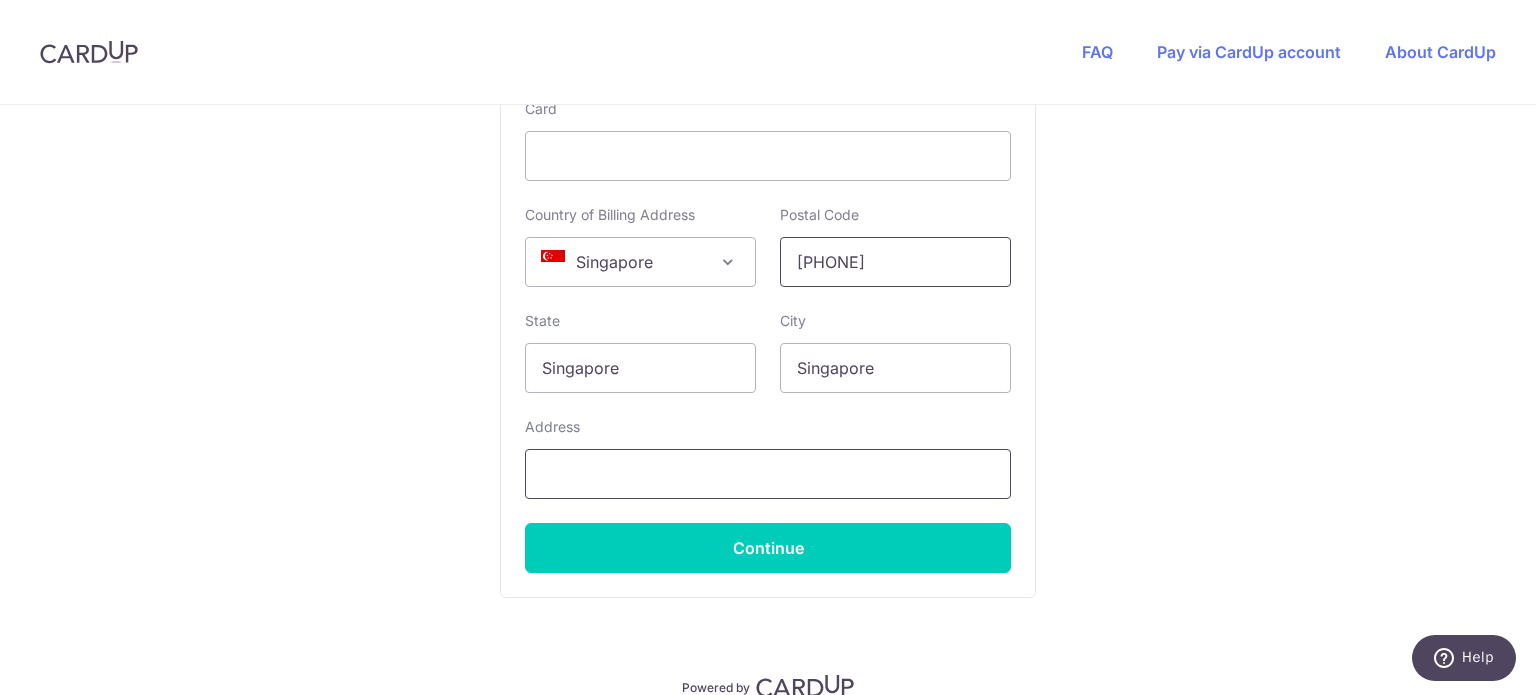 type on "[PHONE]" 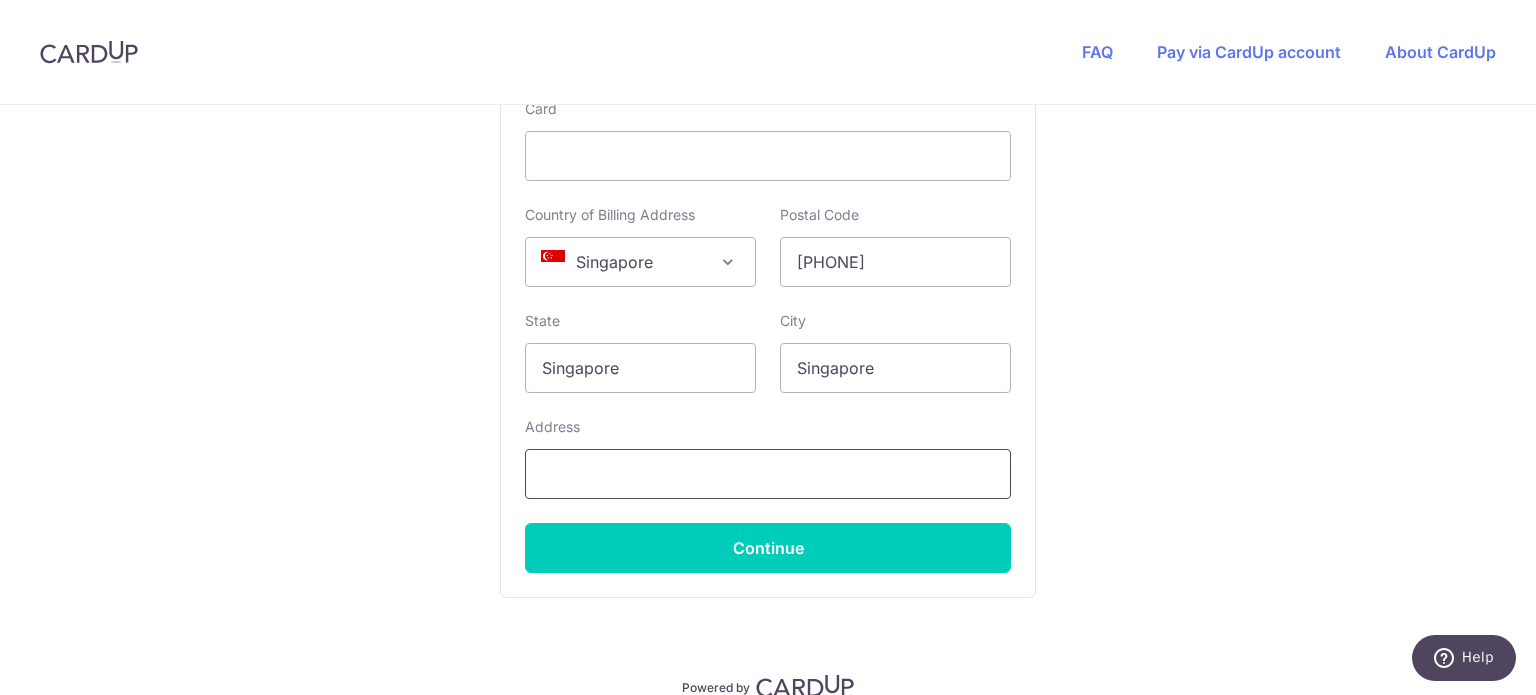 click at bounding box center [768, 474] 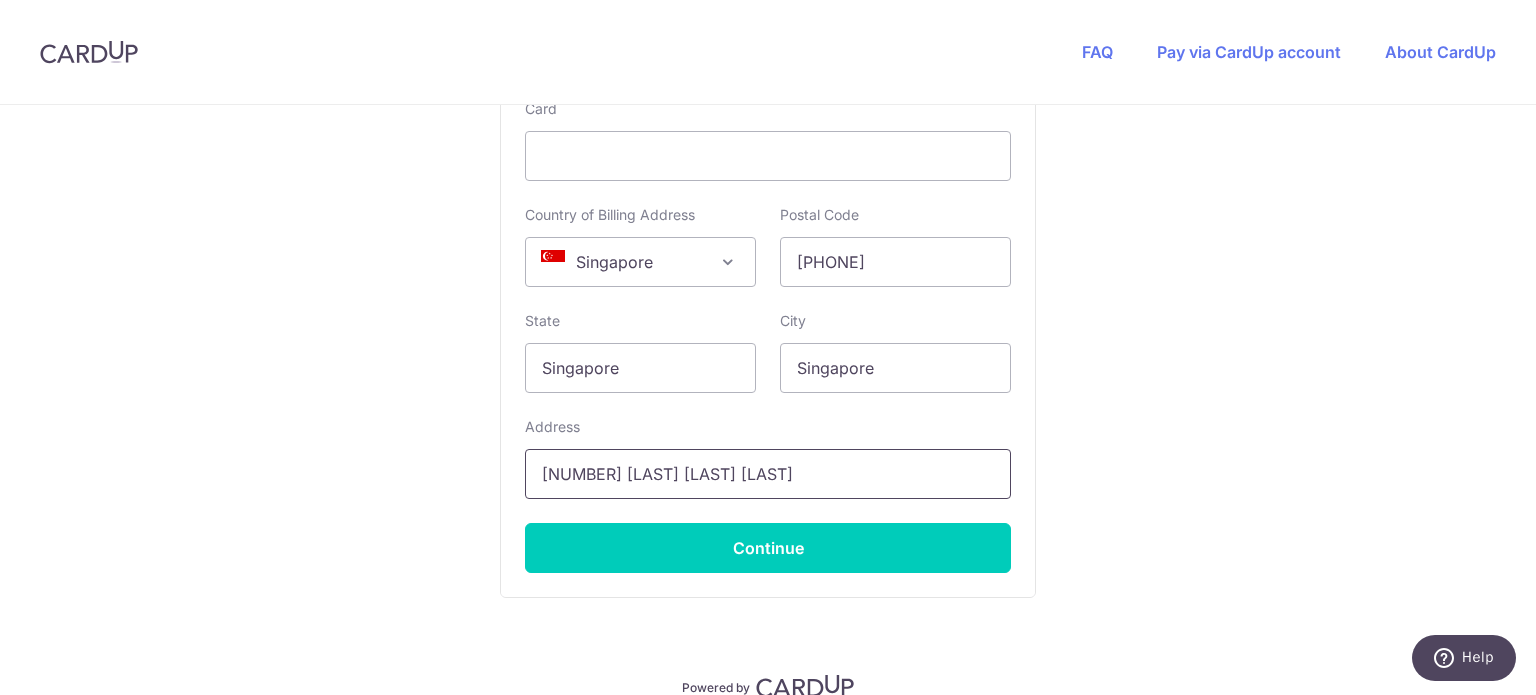 scroll, scrollTop: 1358, scrollLeft: 0, axis: vertical 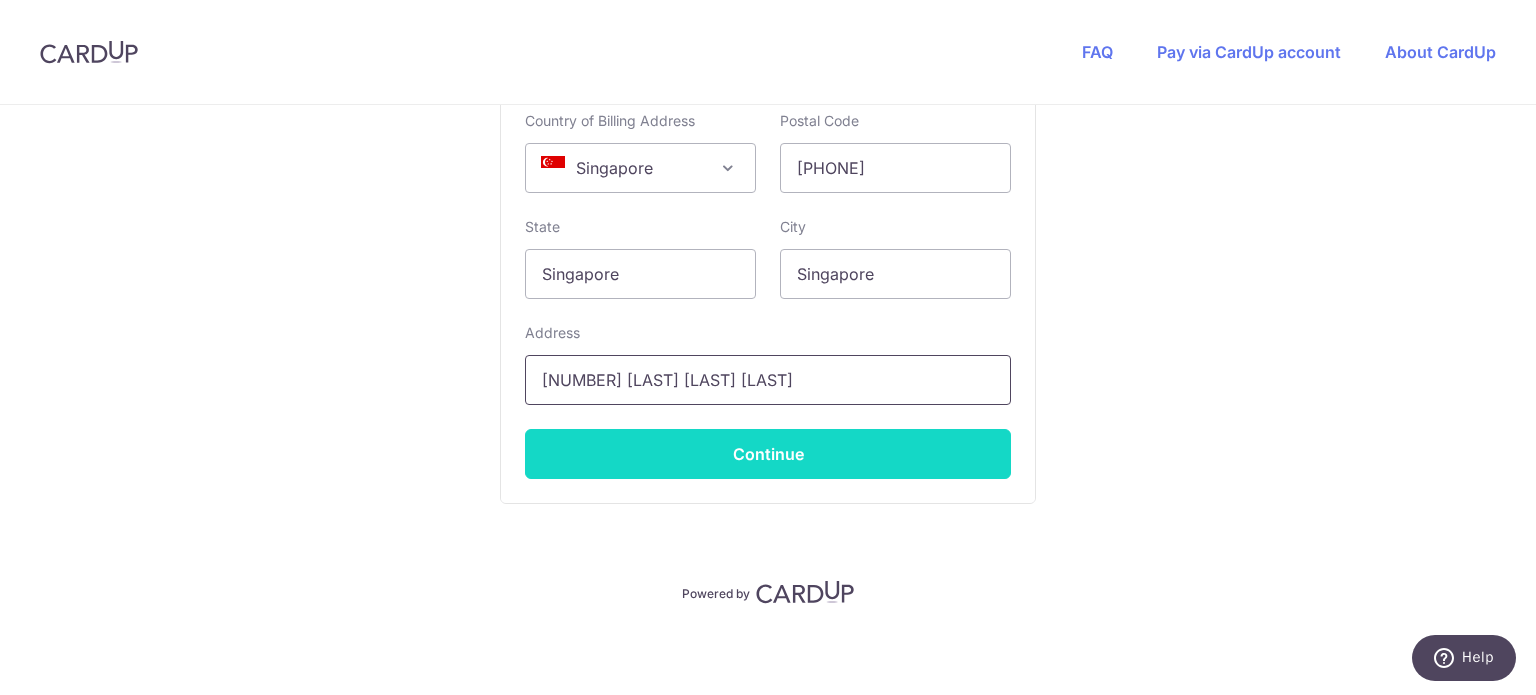 type on "[NUMBER] [LAST] [LAST] [LAST]" 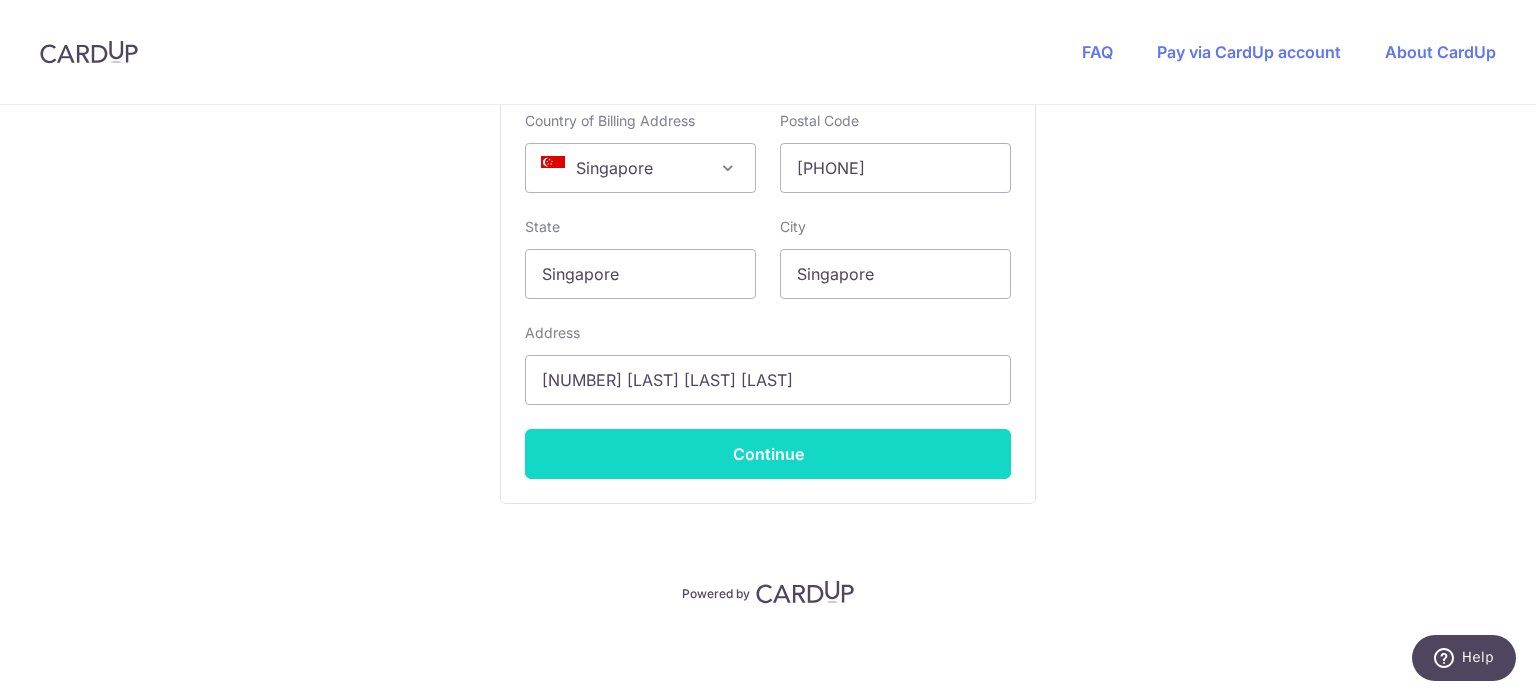 click on "Continue" at bounding box center (768, 454) 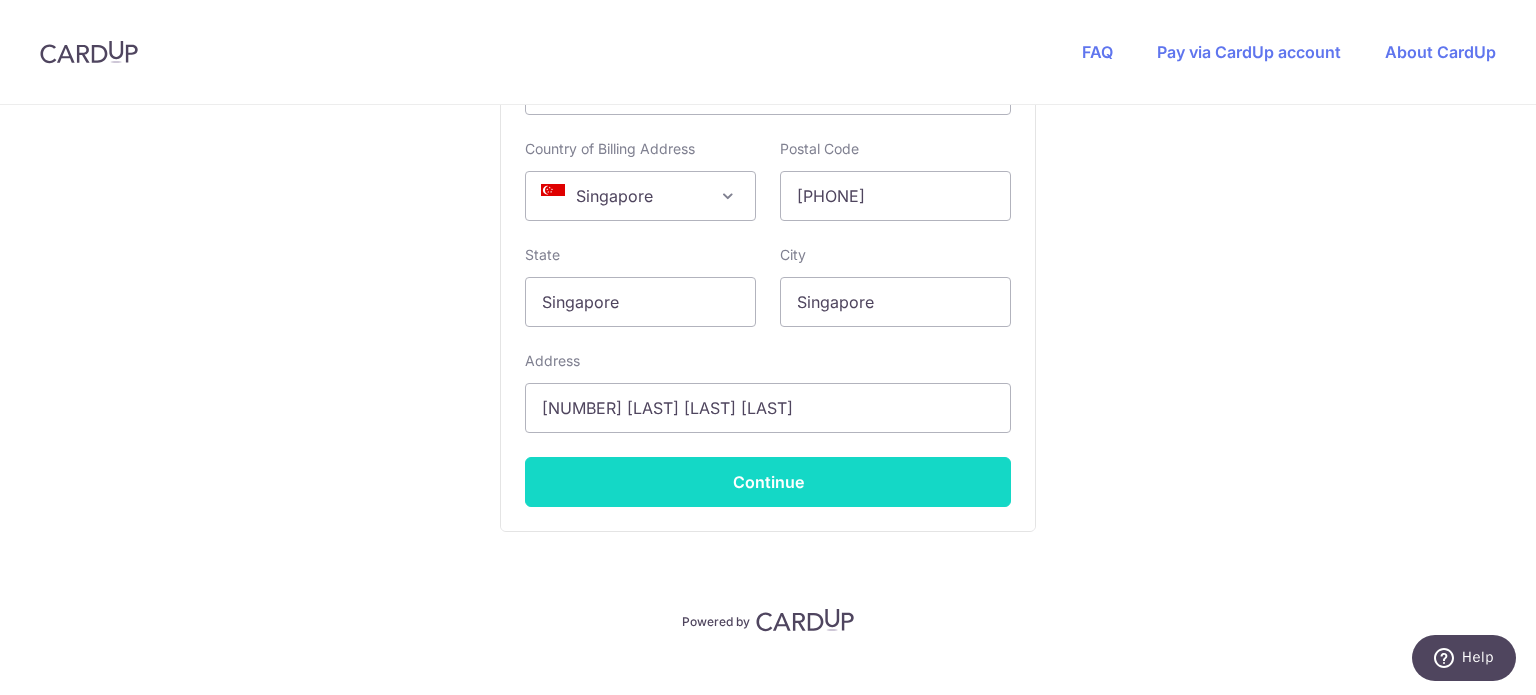 scroll, scrollTop: 492, scrollLeft: 0, axis: vertical 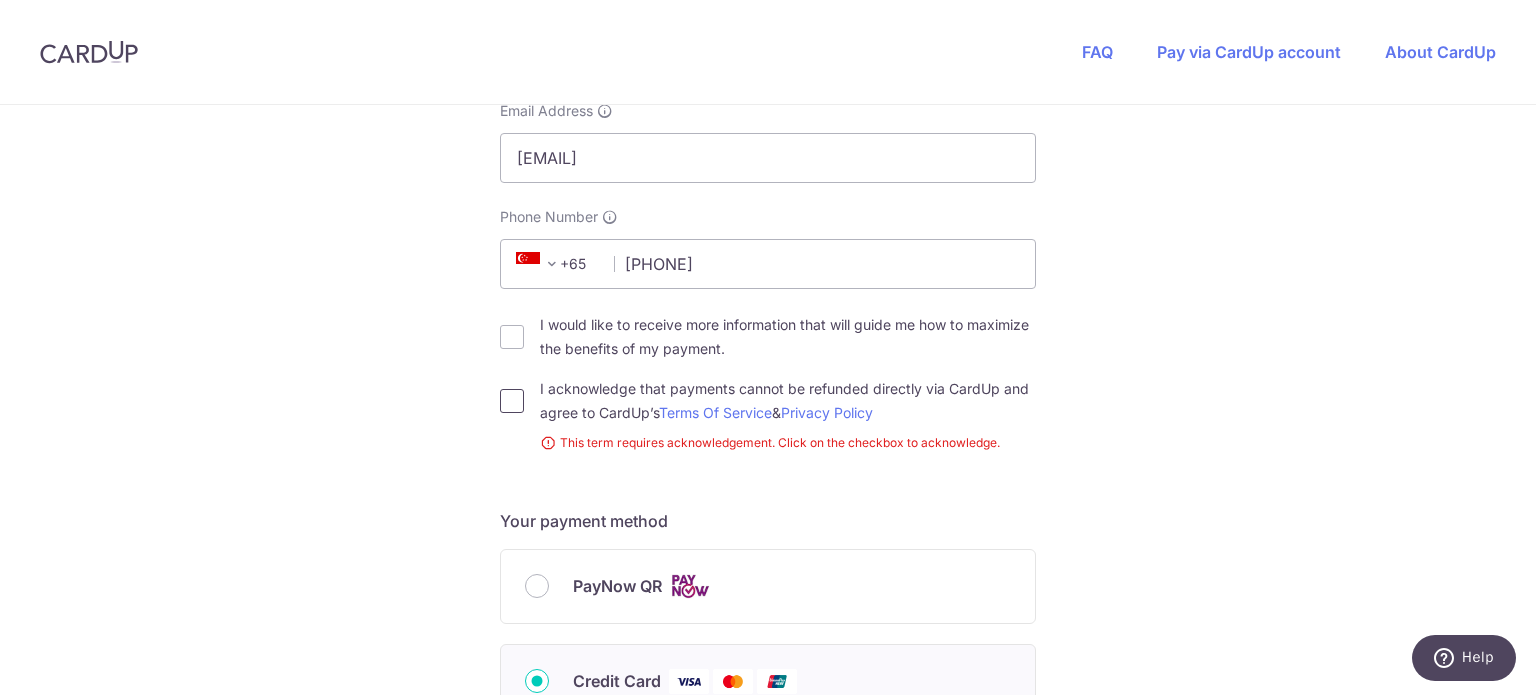 click on "I acknowledge that payments cannot be refunded directly via CardUp and agree to CardUp’s
Terms Of Service  &
Privacy Policy" at bounding box center [512, 401] 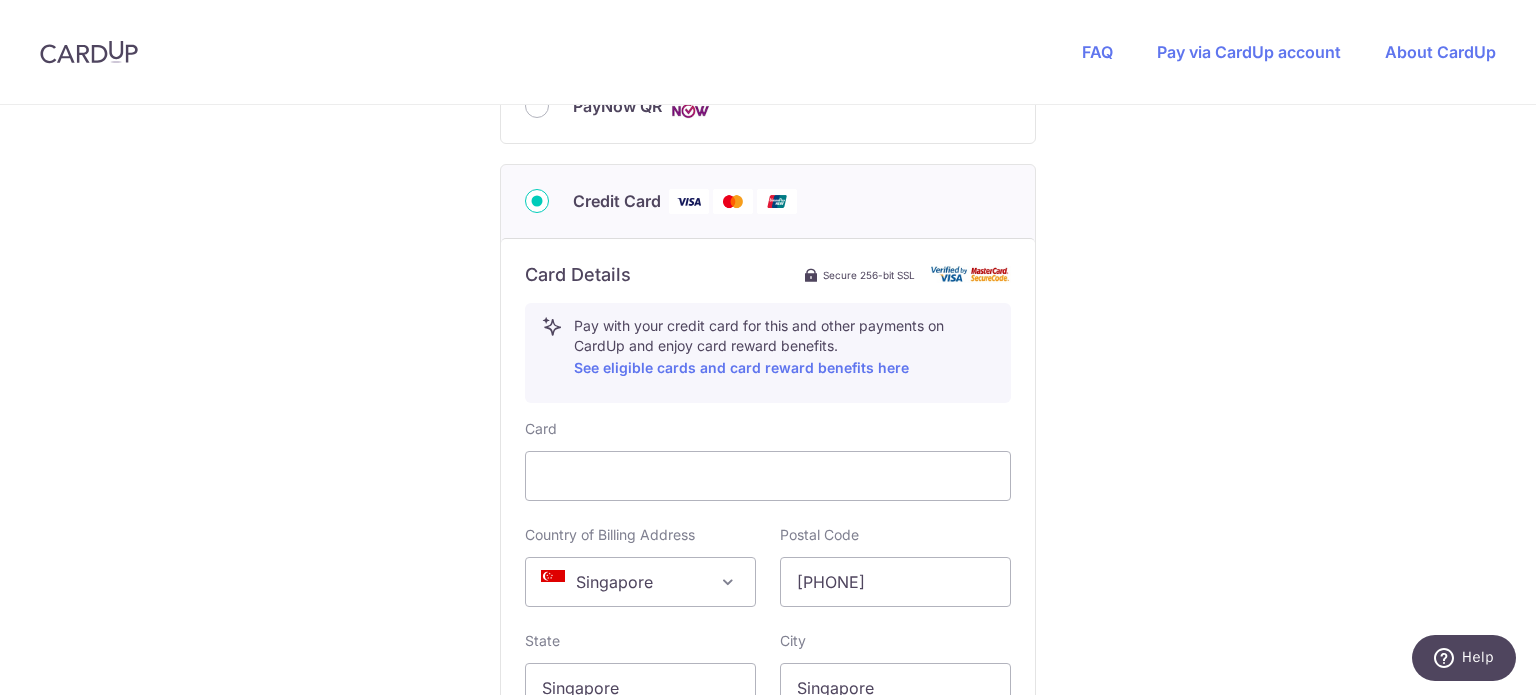 scroll, scrollTop: 1358, scrollLeft: 0, axis: vertical 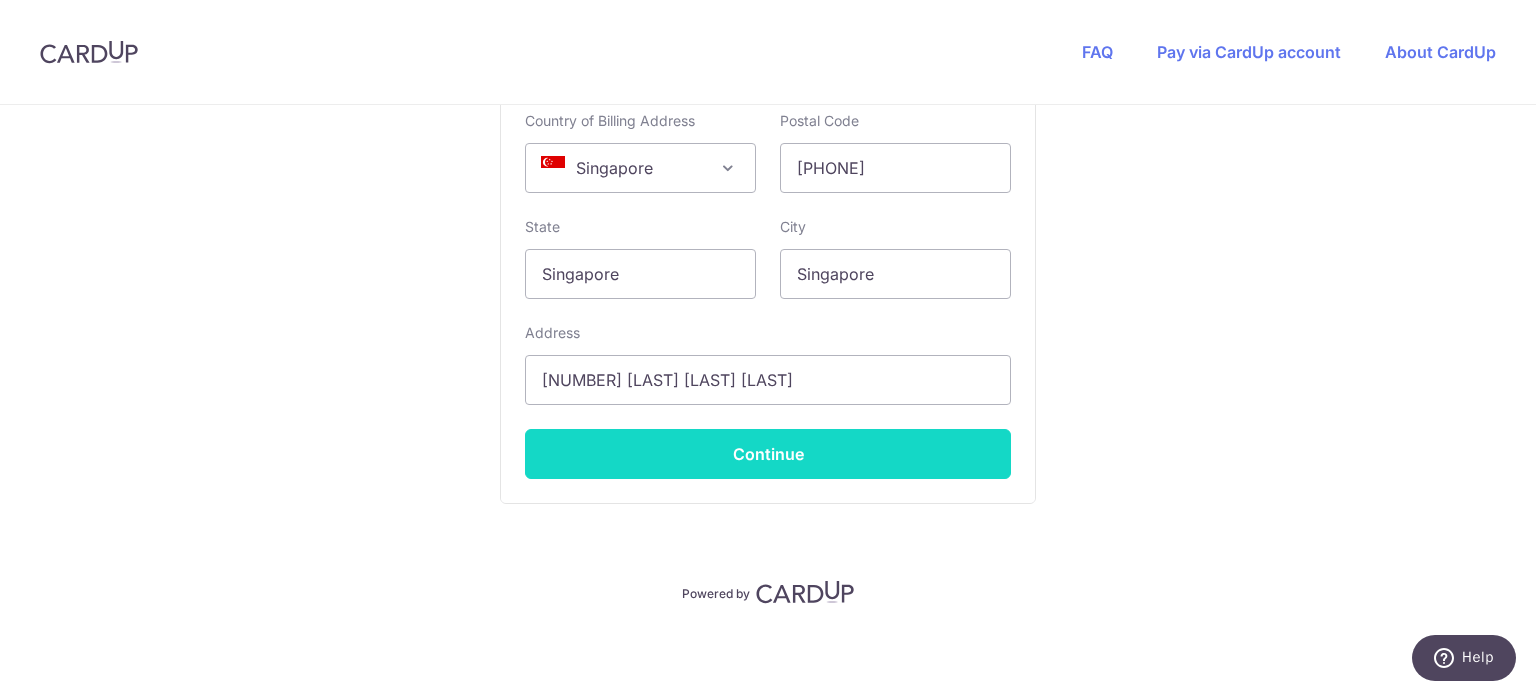 click on "Continue" at bounding box center [768, 454] 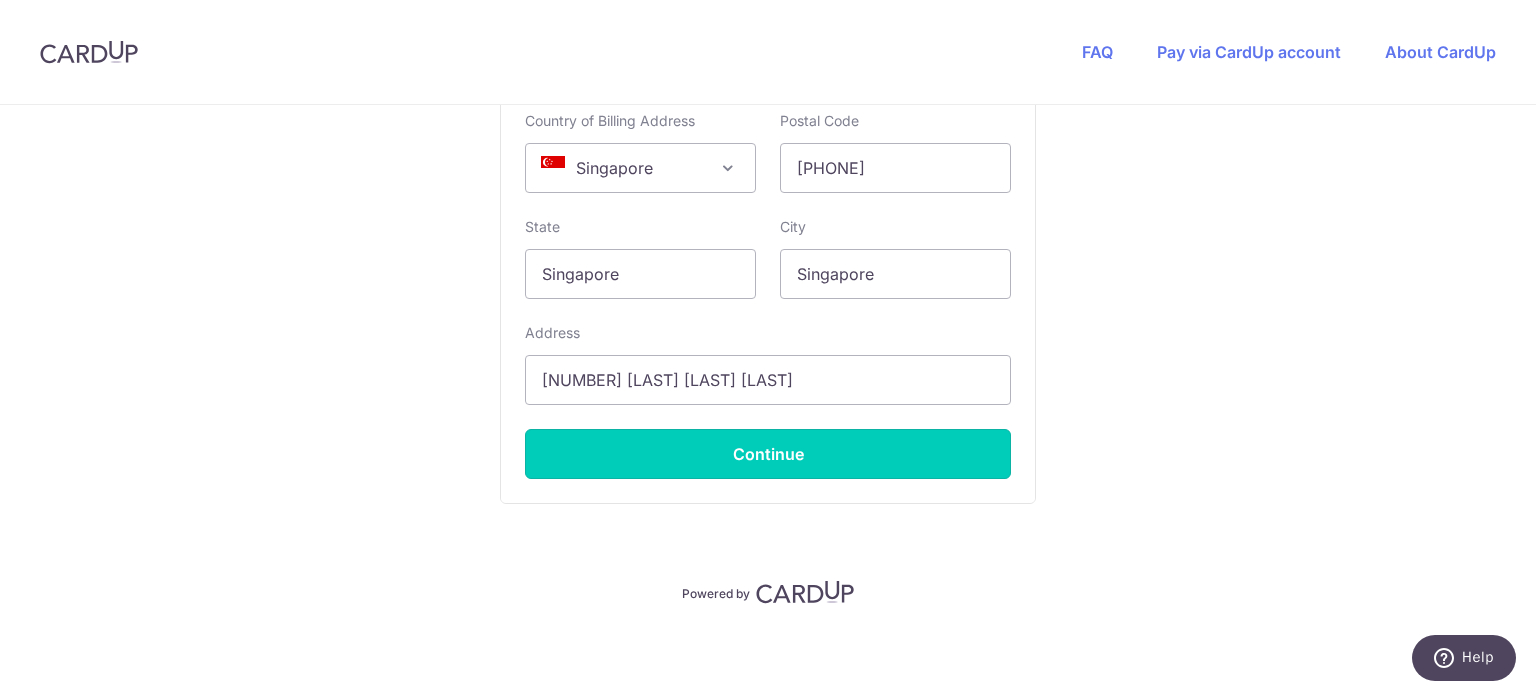 type on "**** [LAST]" 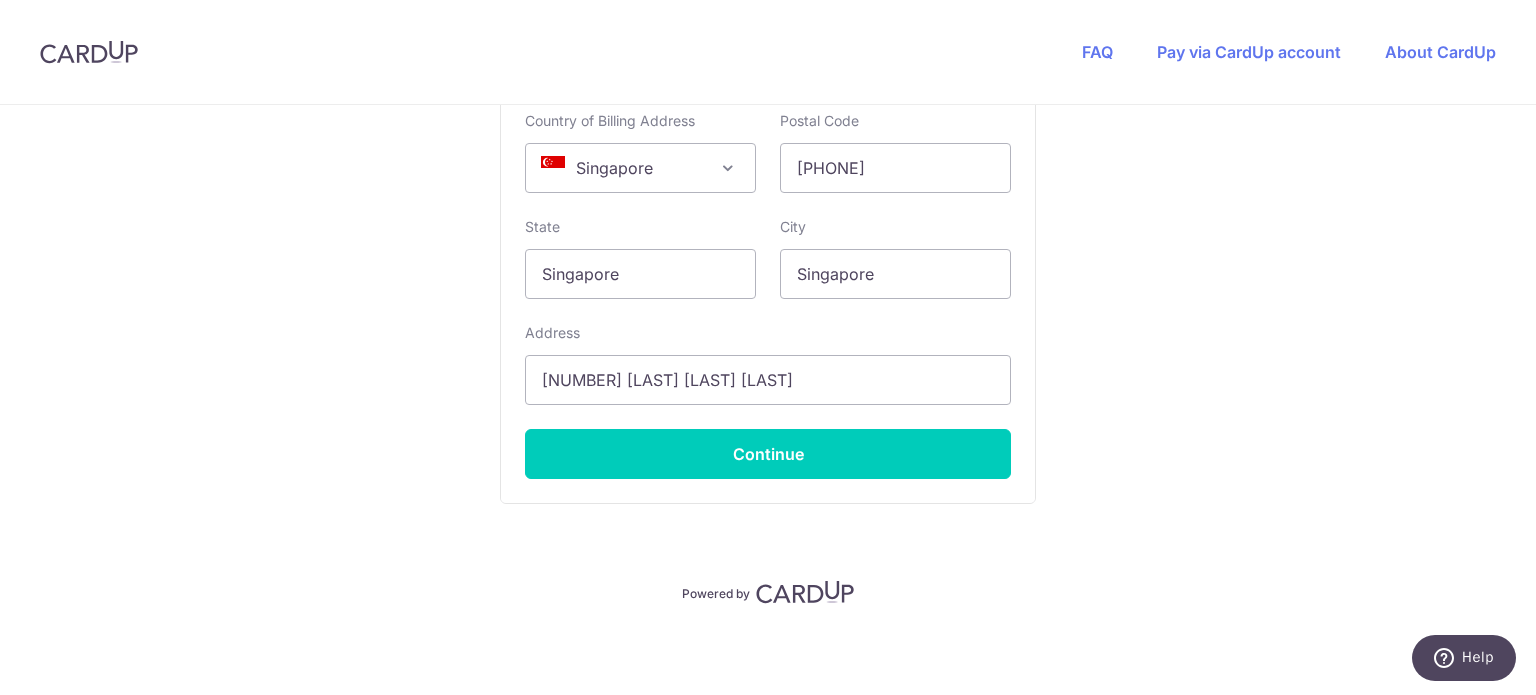 scroll, scrollTop: 982, scrollLeft: 0, axis: vertical 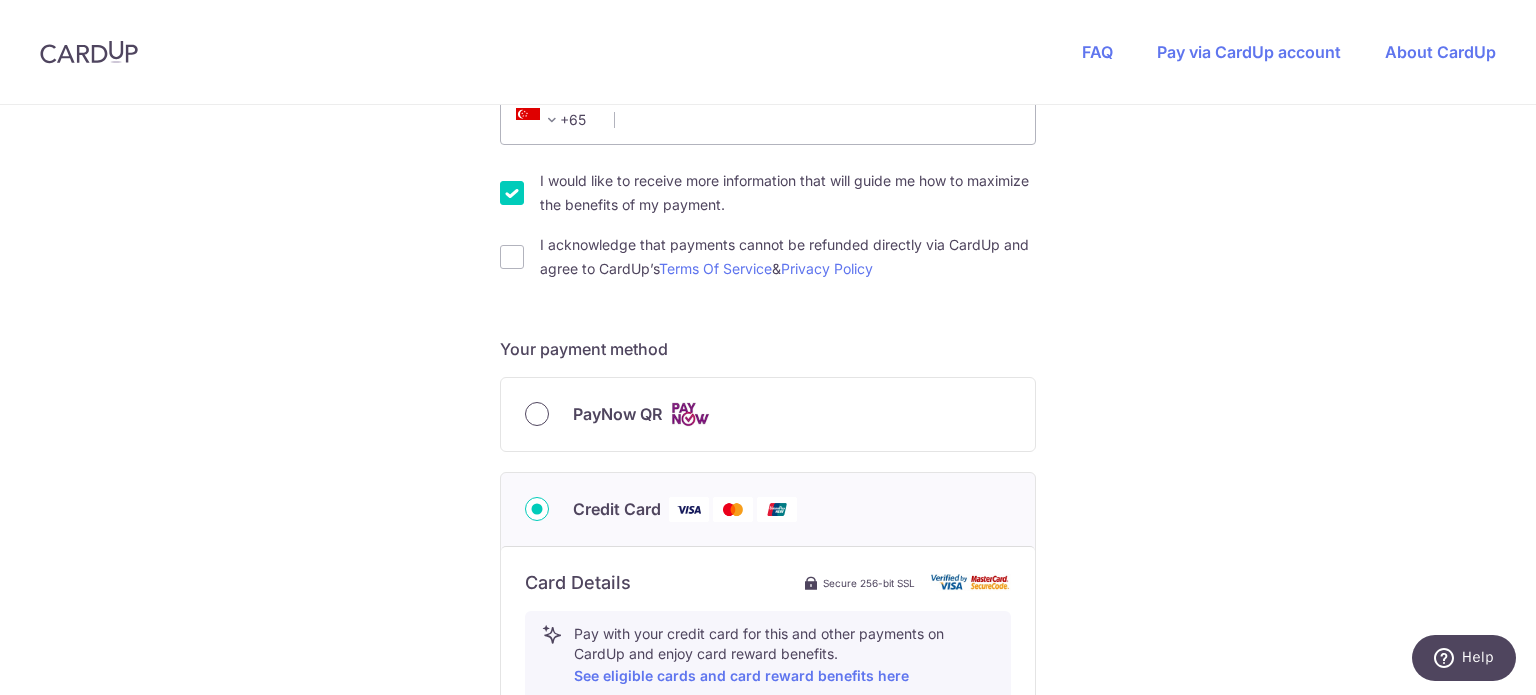 click on "PayNow QR" at bounding box center (537, 414) 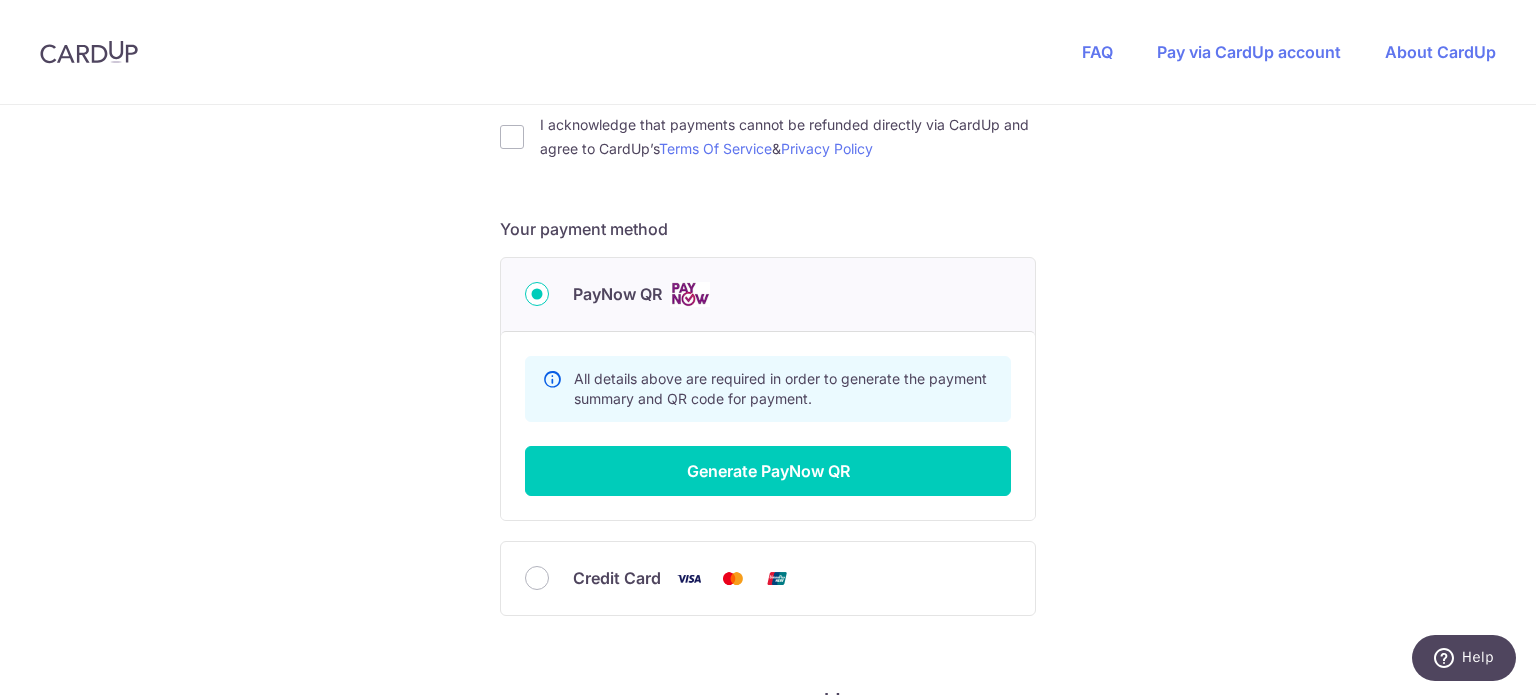 scroll, scrollTop: 768, scrollLeft: 0, axis: vertical 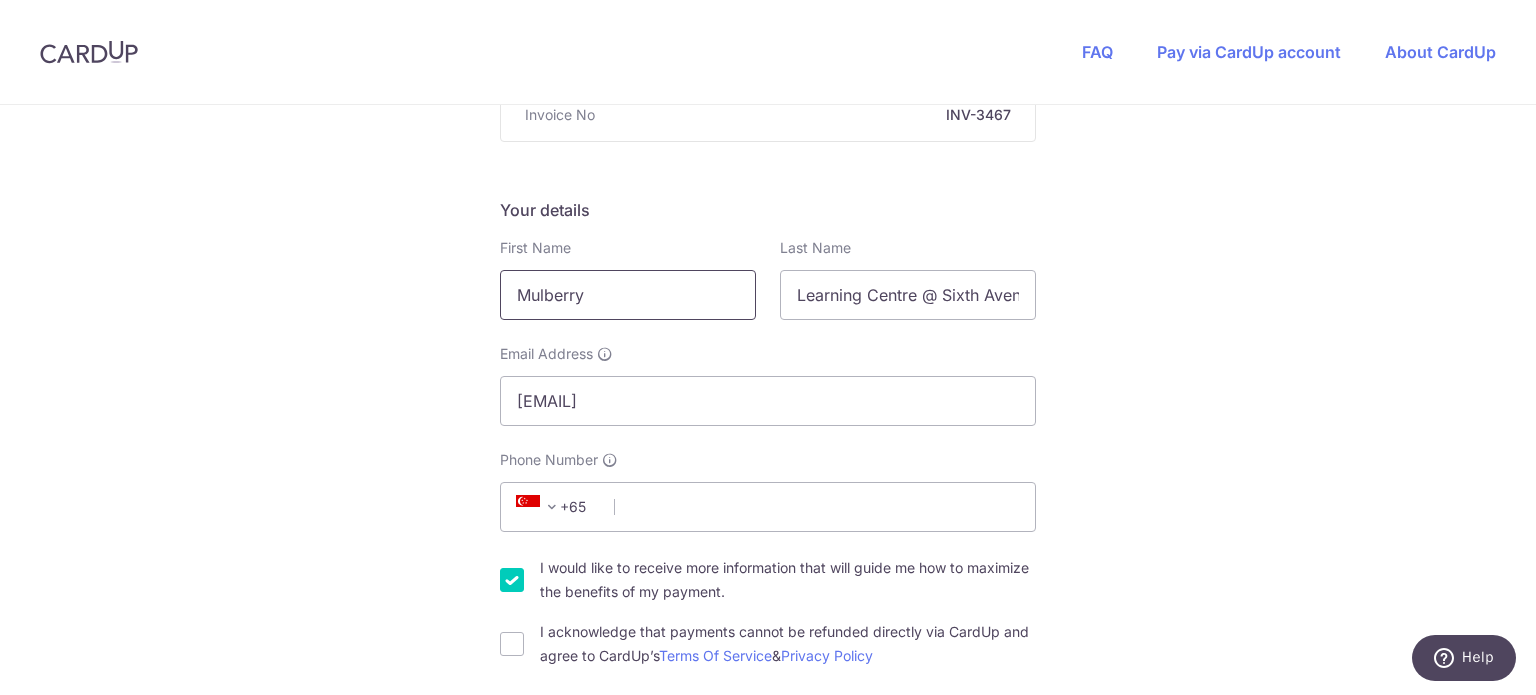 click on "Mulberry" at bounding box center [628, 295] 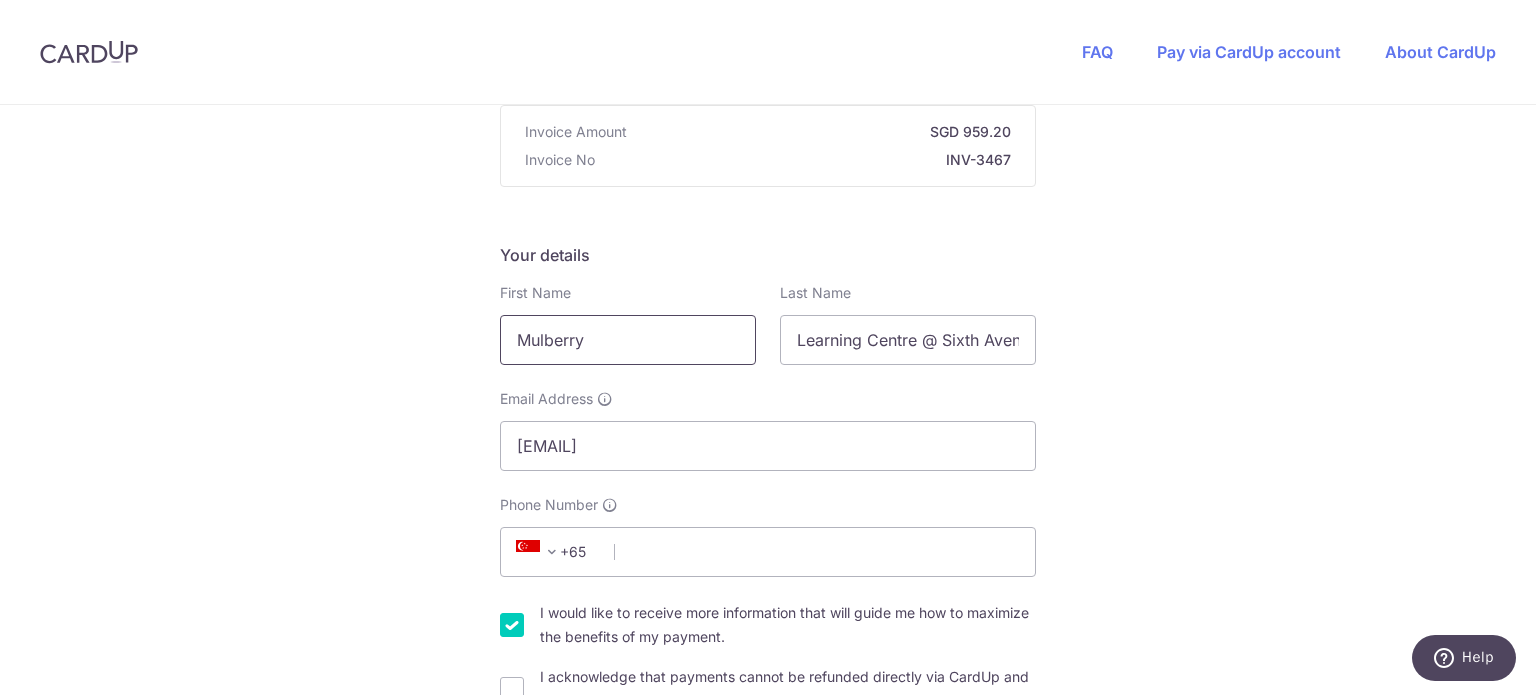 scroll, scrollTop: 219, scrollLeft: 0, axis: vertical 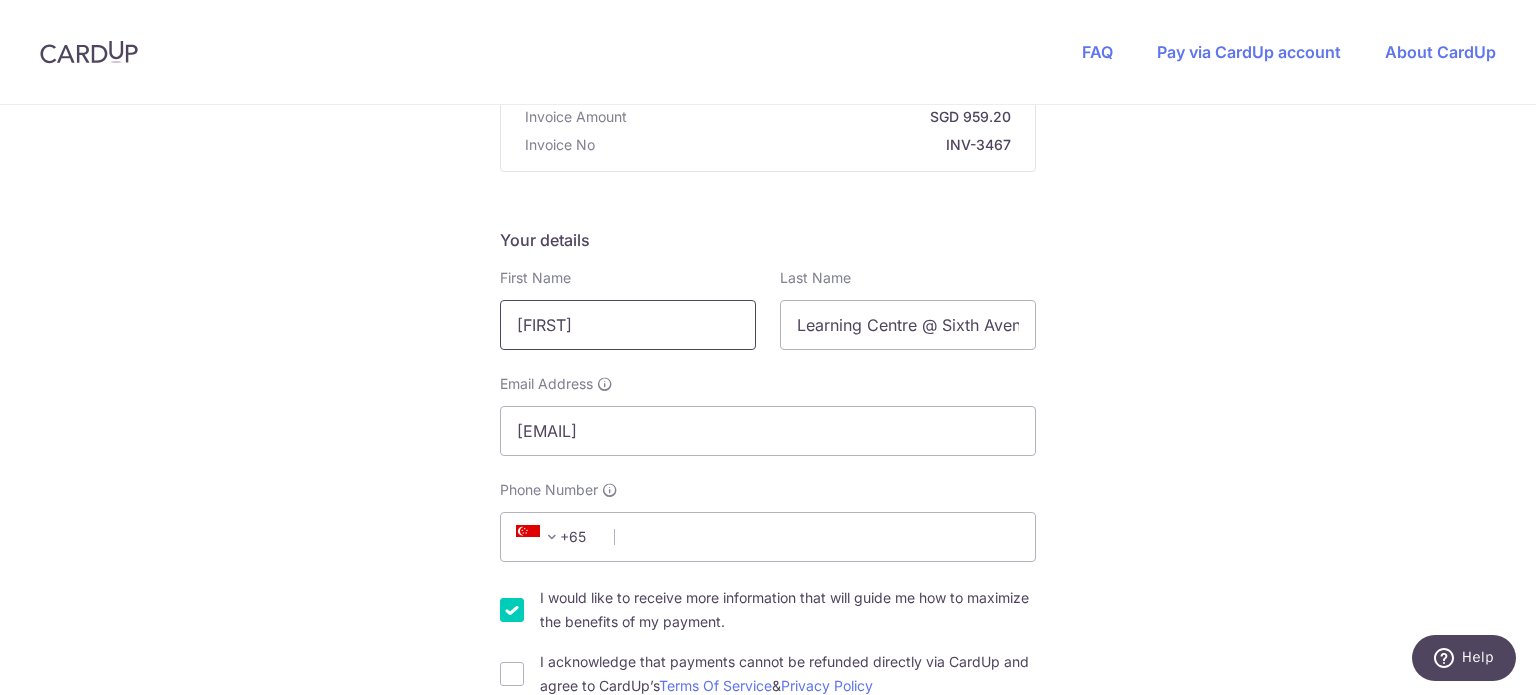 type on "[FIRST]" 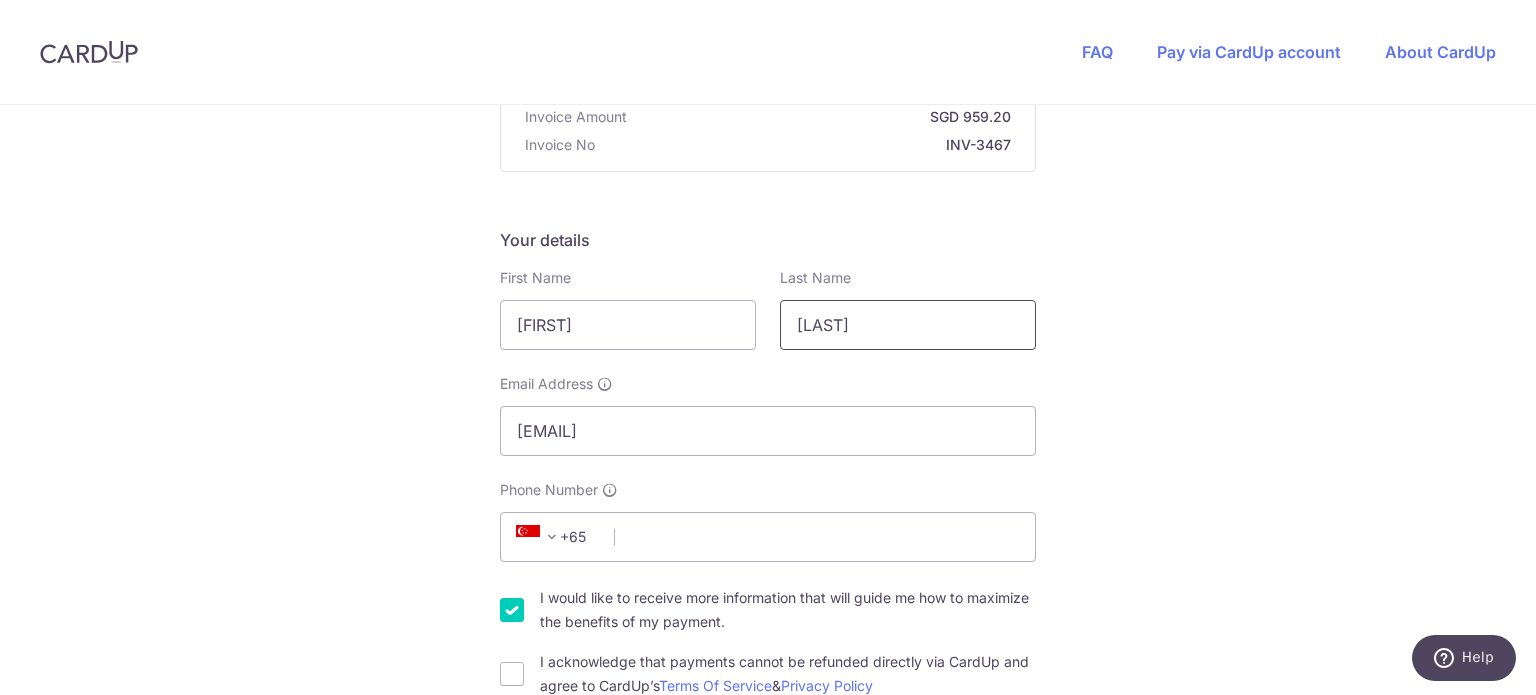 type on "[NAME]" 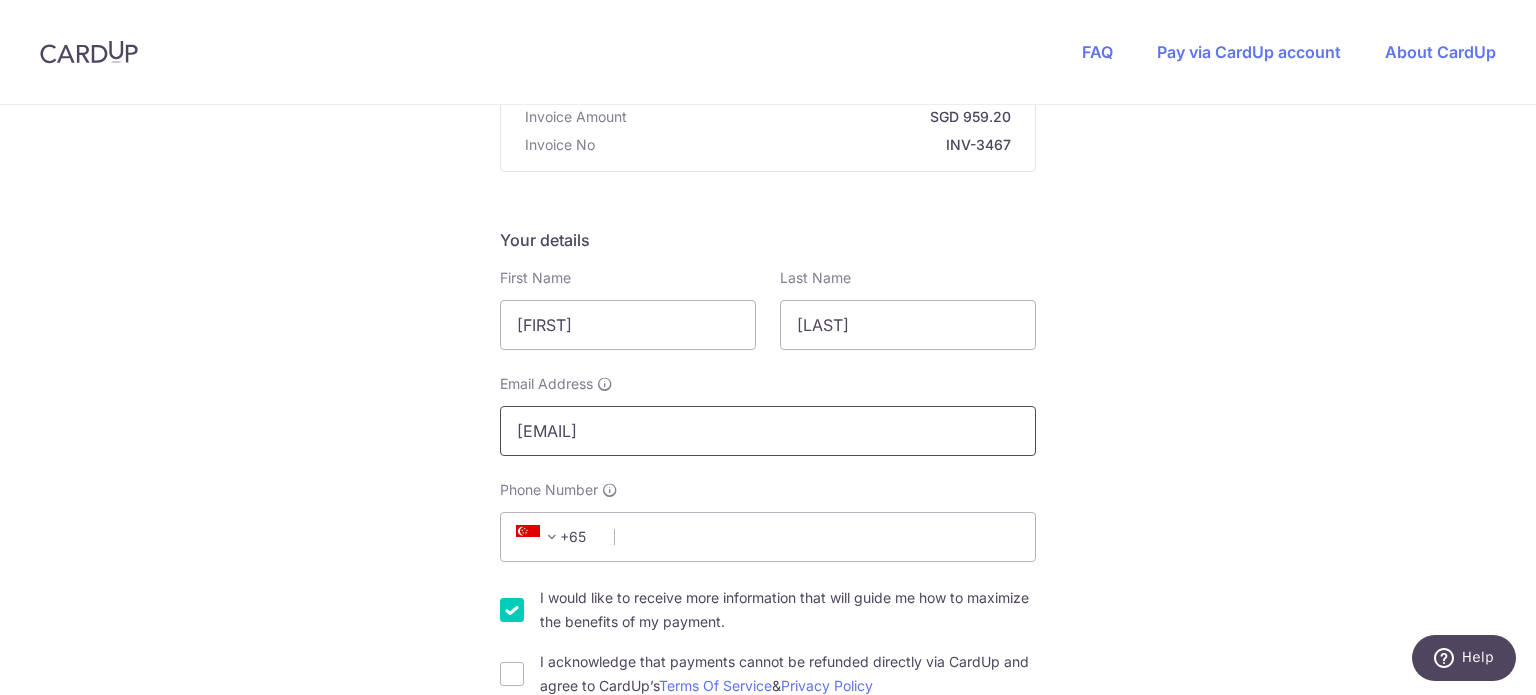 type on "[EMAIL]" 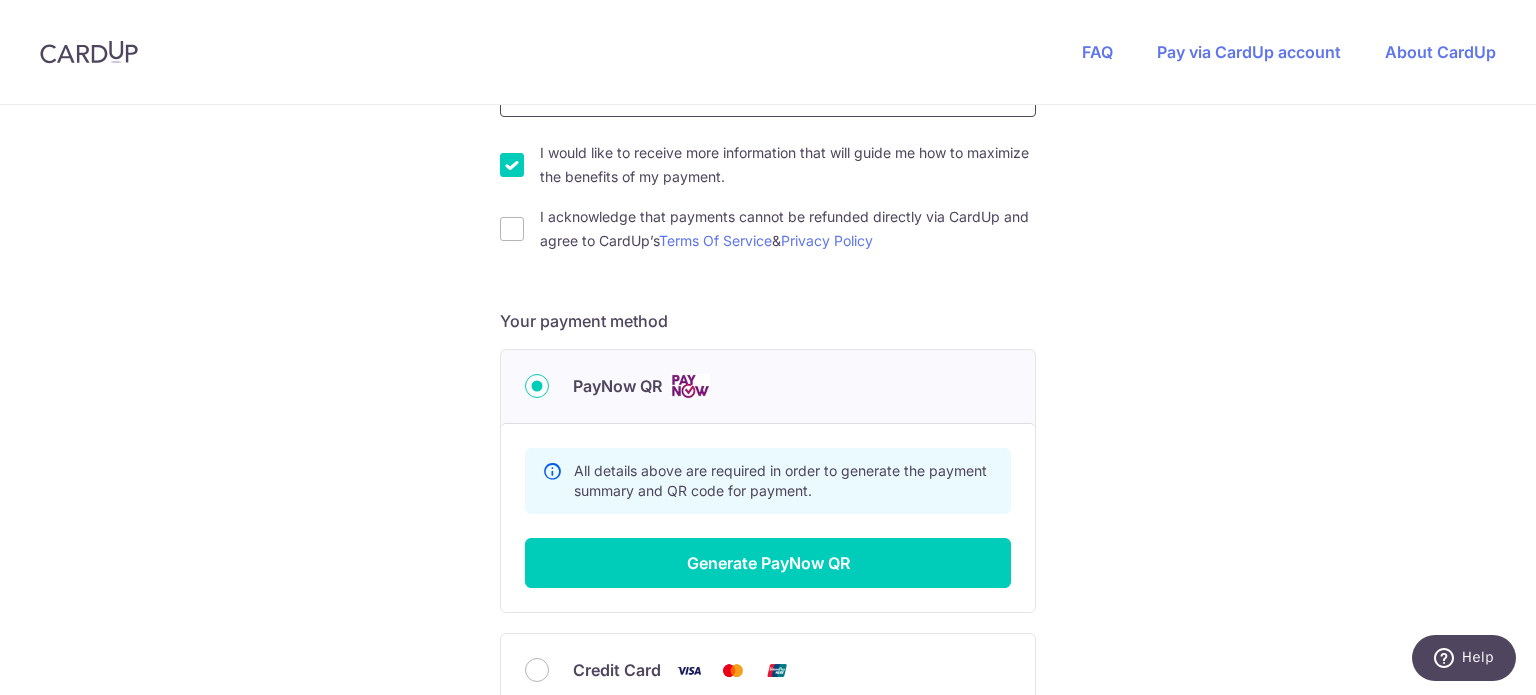 scroll, scrollTop: 667, scrollLeft: 0, axis: vertical 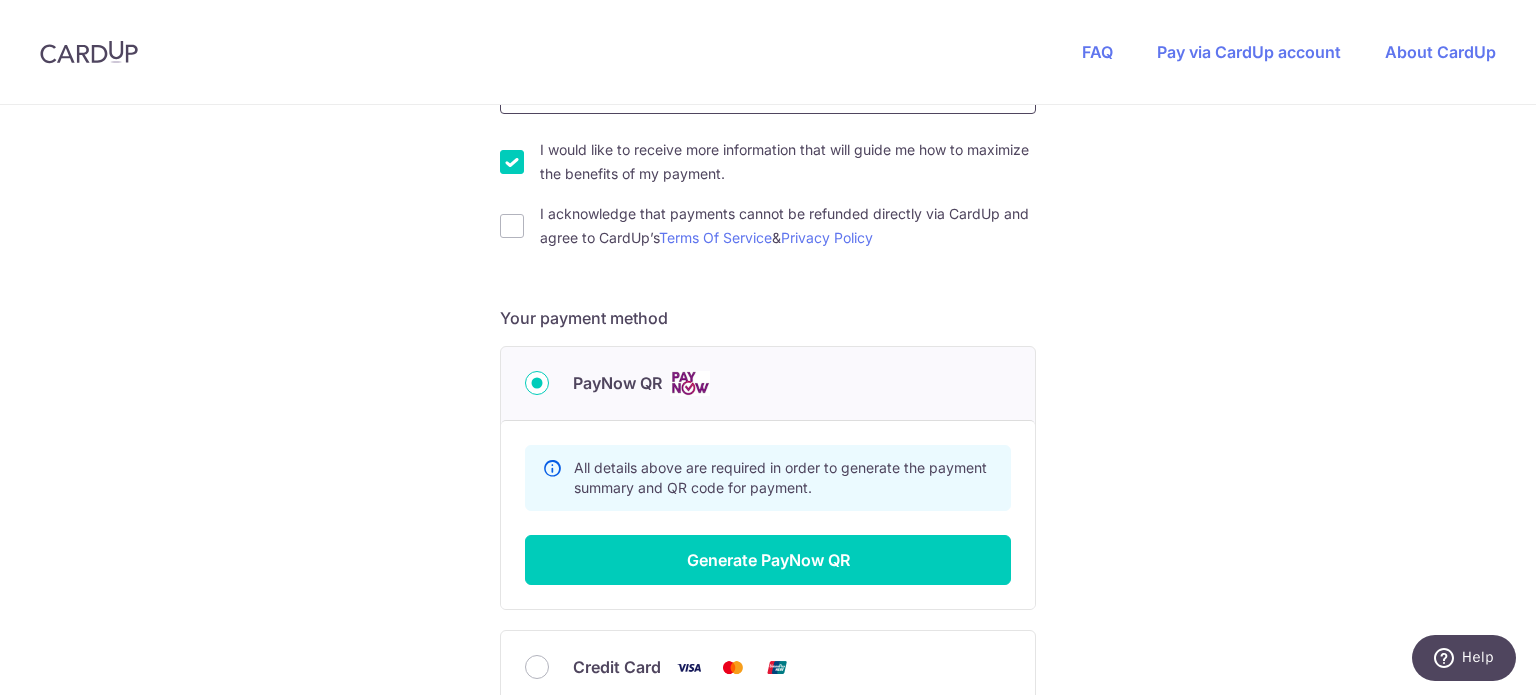 type on "[PHONE]" 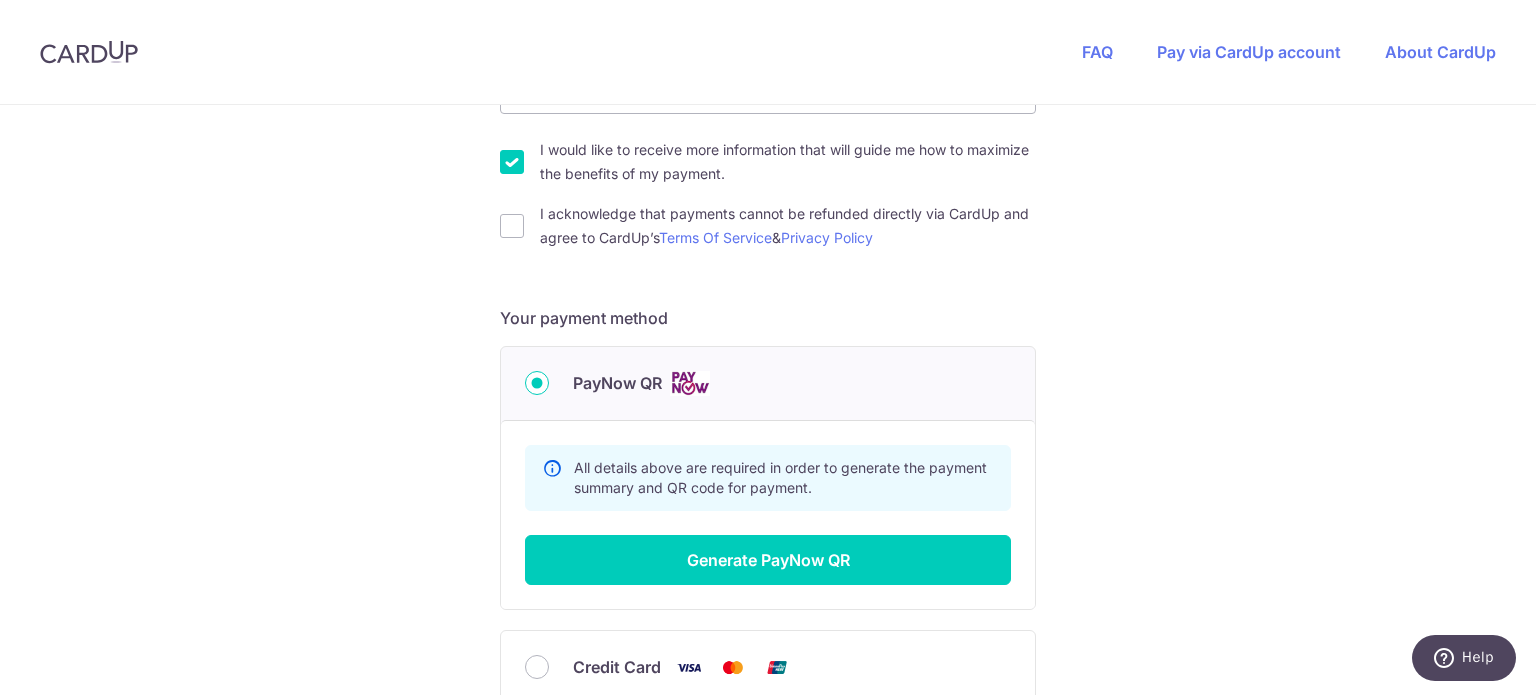 click on "I would like to receive more information that will guide me how to maximize the benefits of my payment." at bounding box center [512, 162] 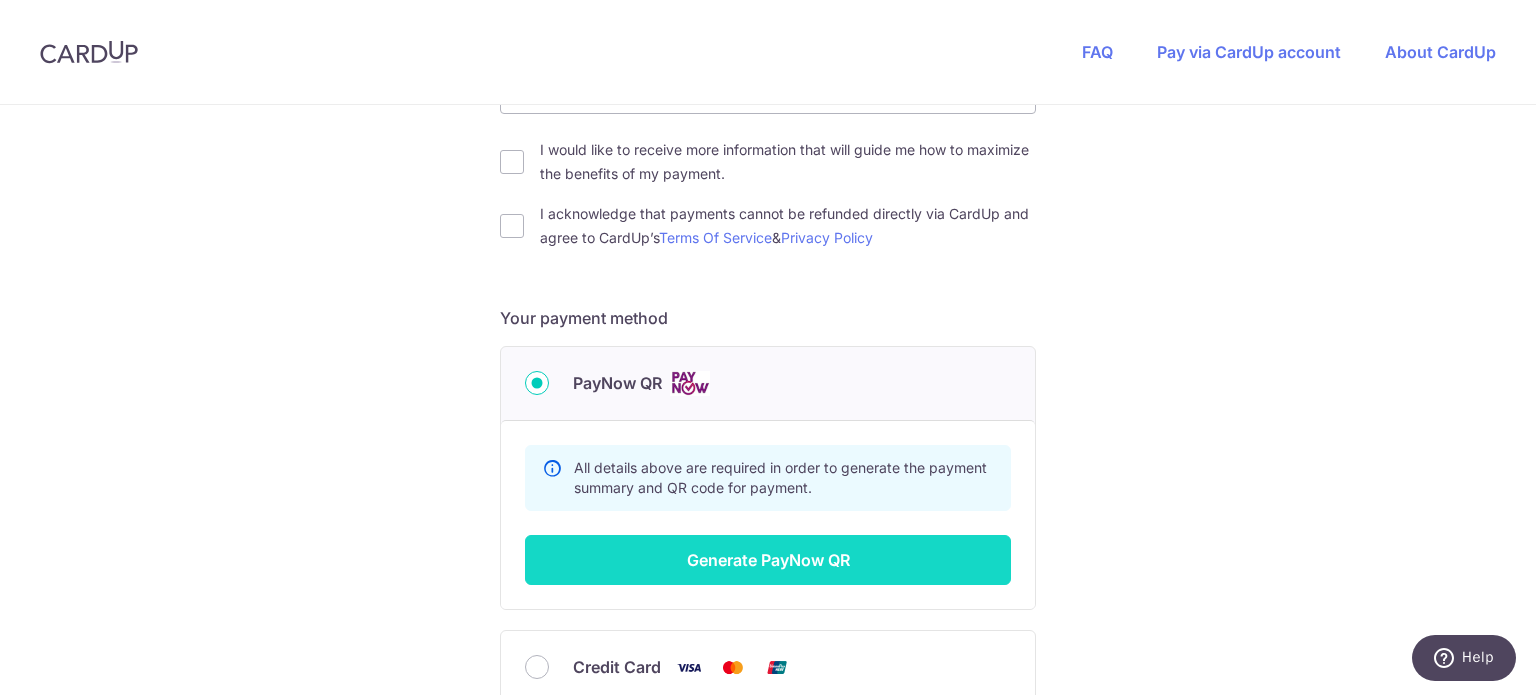 click on "Generate PayNow QR" at bounding box center [768, 560] 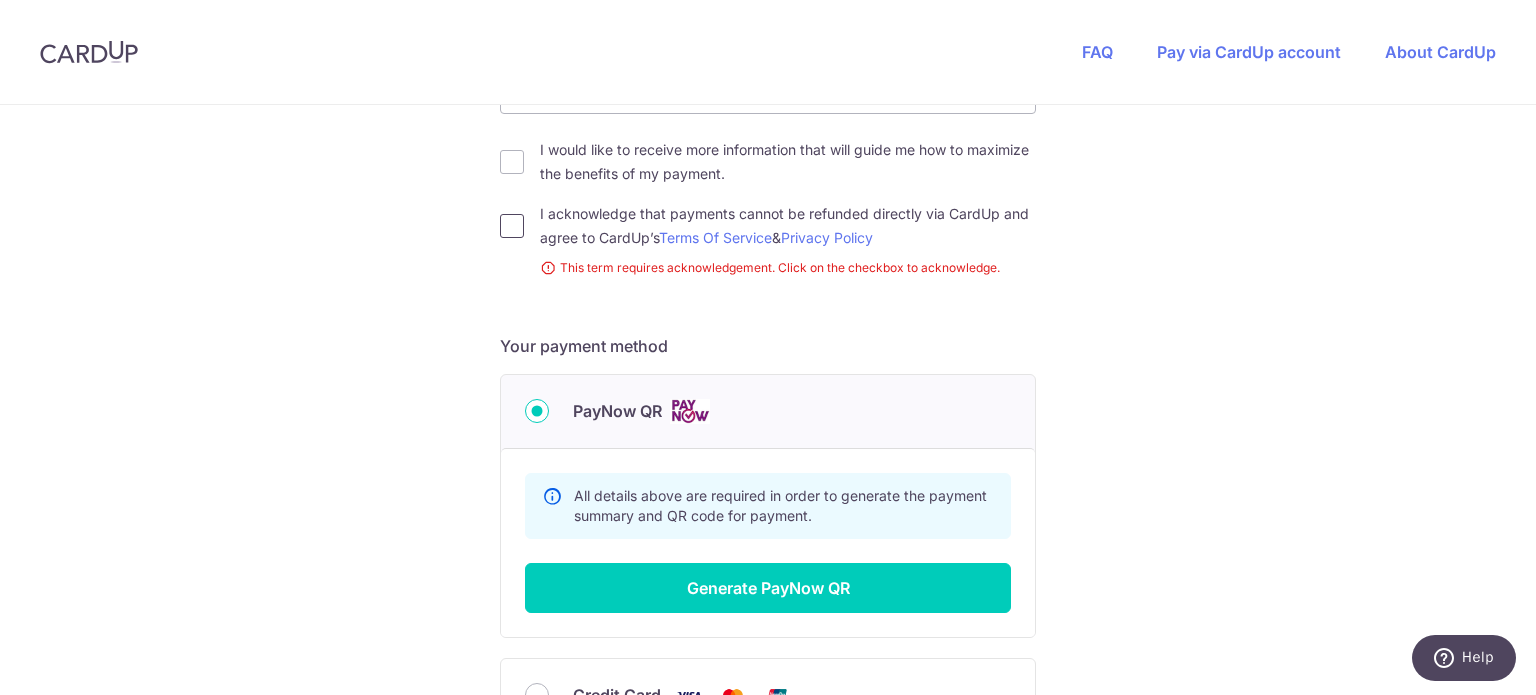 click on "I acknowledge that payments cannot be refunded directly via CardUp and agree to CardUp’s
Terms Of Service  &
Privacy Policy" at bounding box center [512, 226] 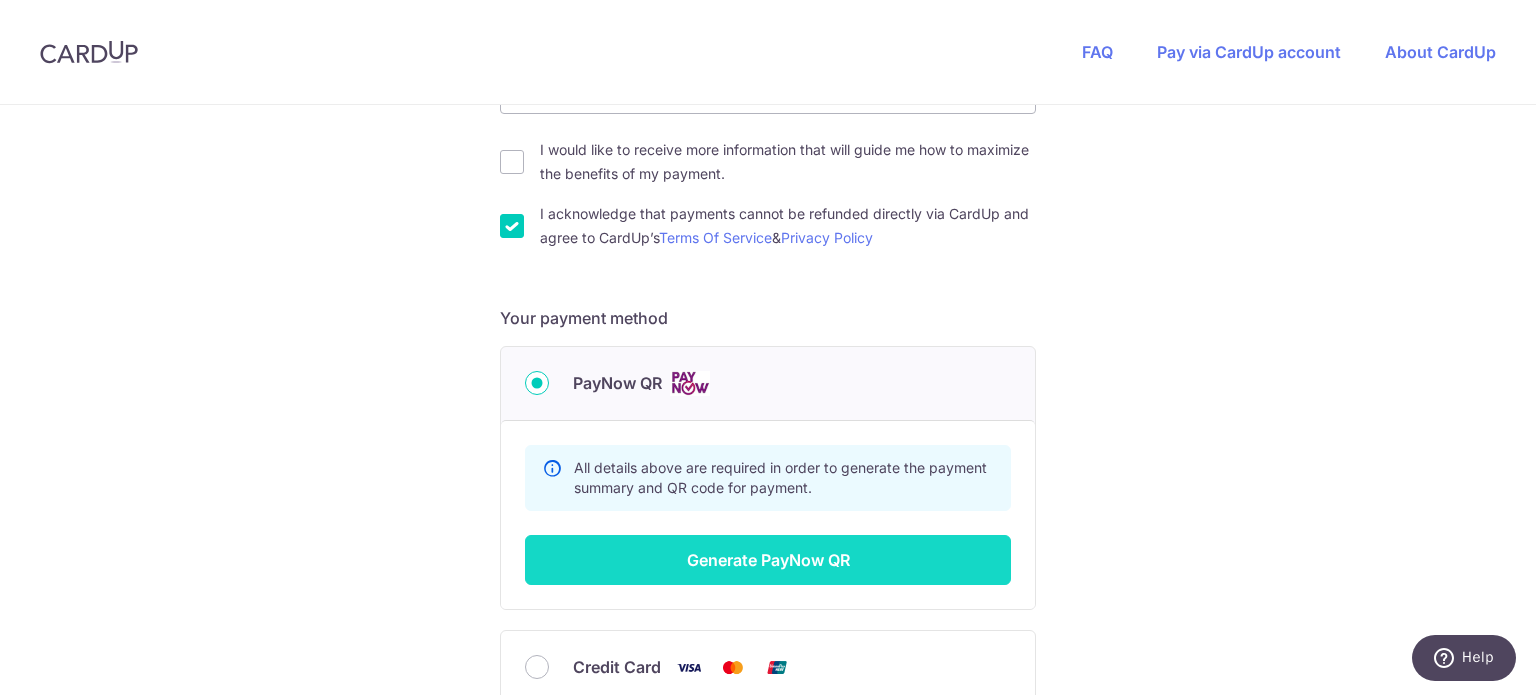 click on "Generate PayNow QR" at bounding box center [768, 560] 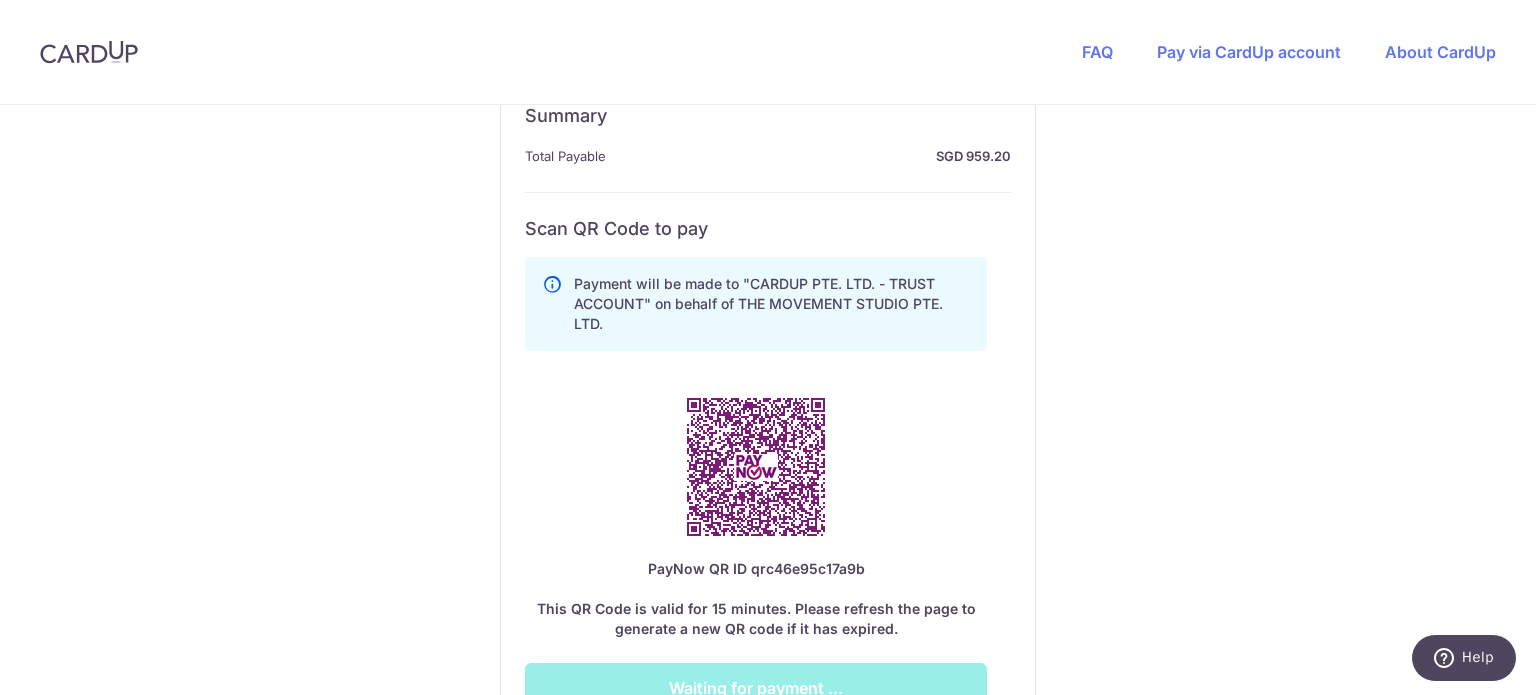 scroll, scrollTop: 1018, scrollLeft: 0, axis: vertical 